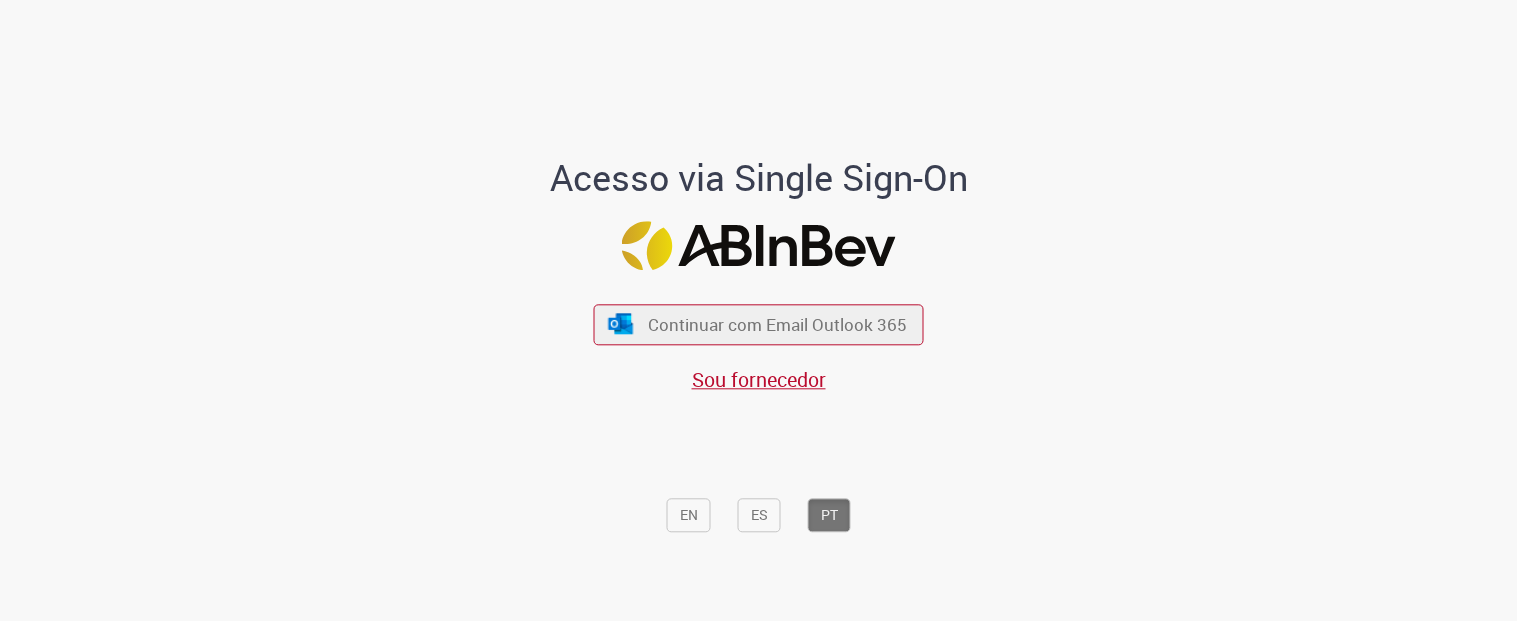 scroll, scrollTop: 0, scrollLeft: 0, axis: both 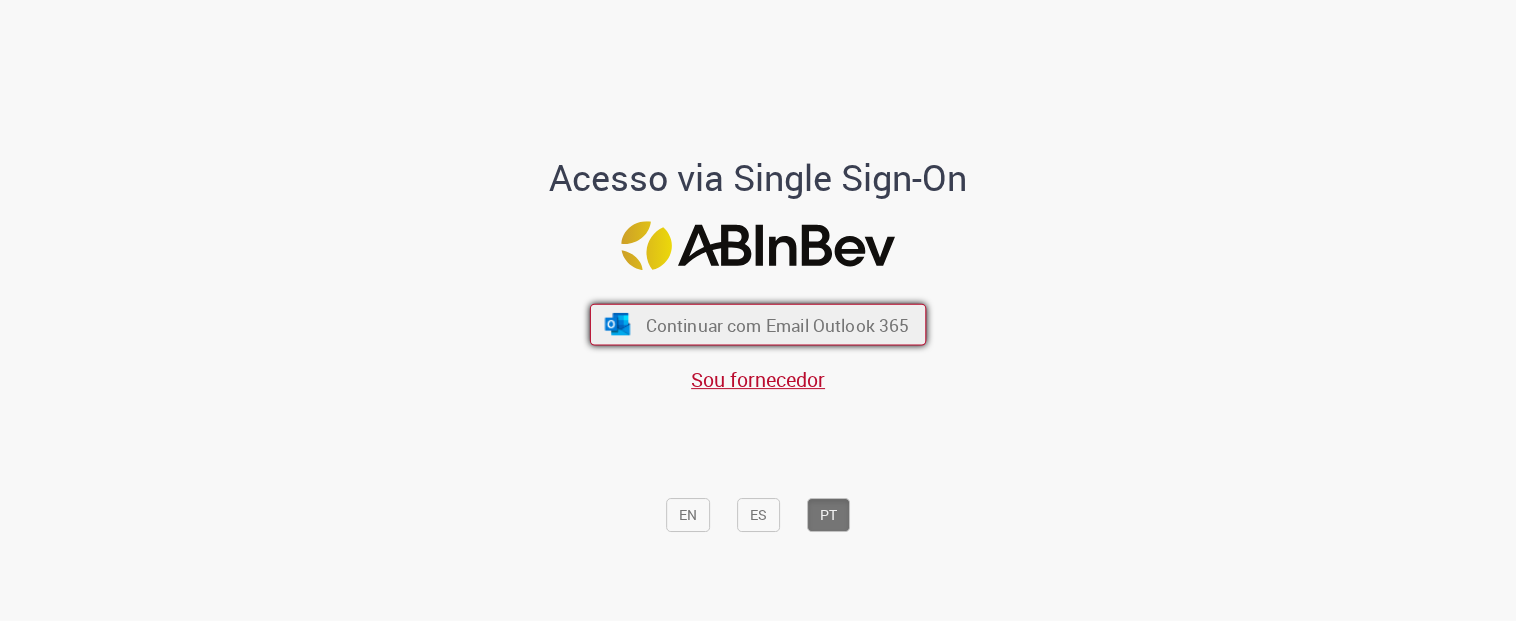click on "Continuar com Email Outlook 365" at bounding box center (778, 324) 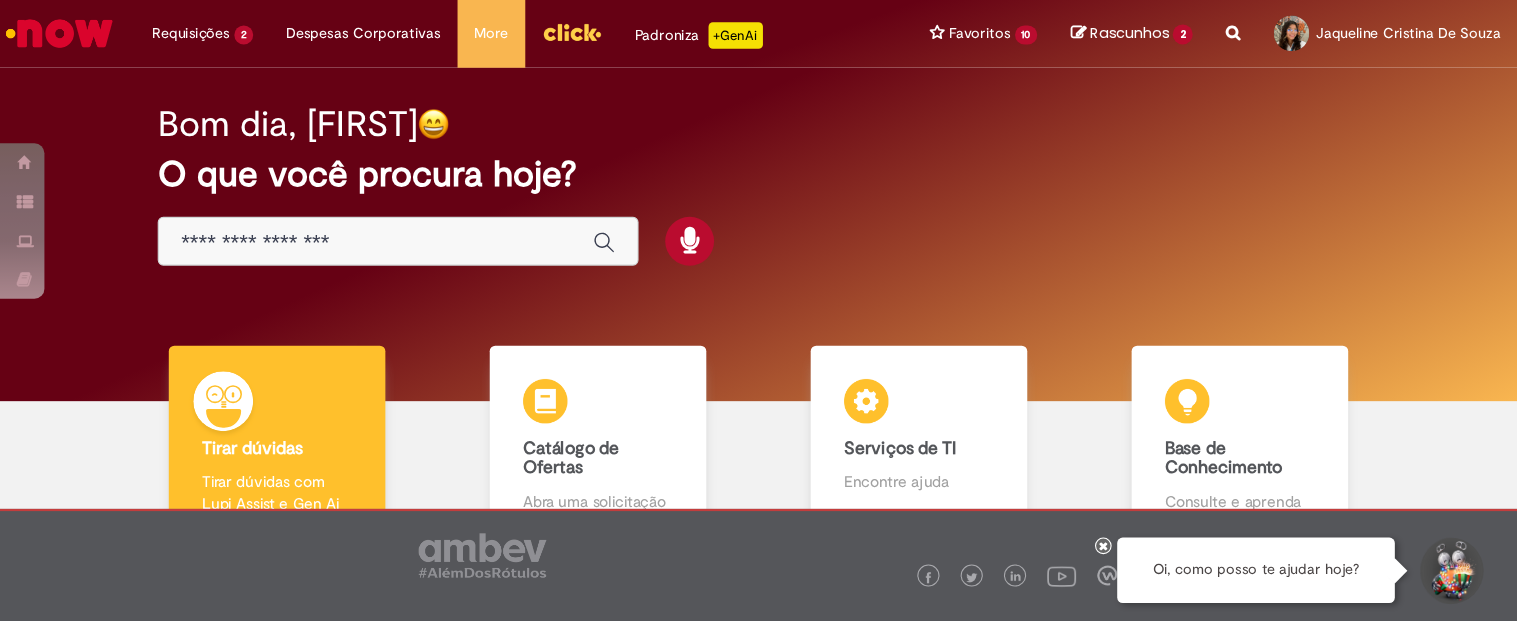 scroll, scrollTop: 0, scrollLeft: 0, axis: both 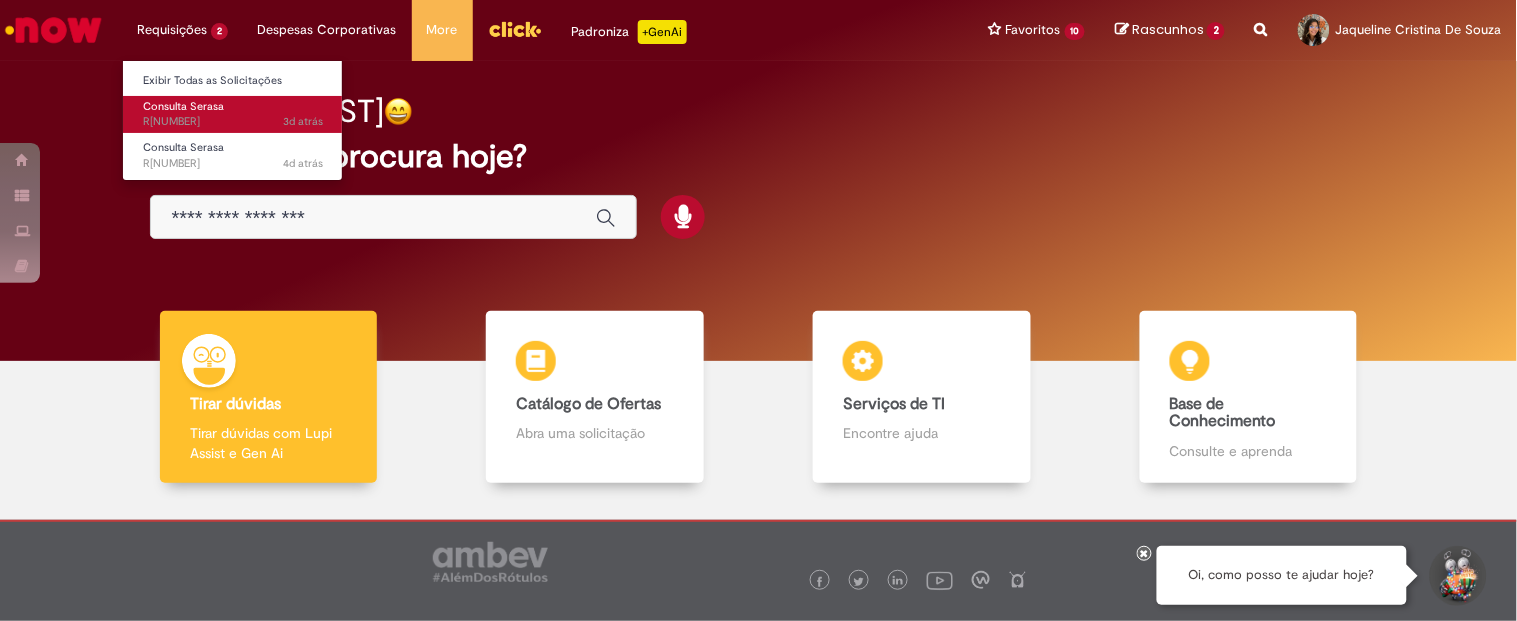 click on "Consulta Serasa" at bounding box center [183, 106] 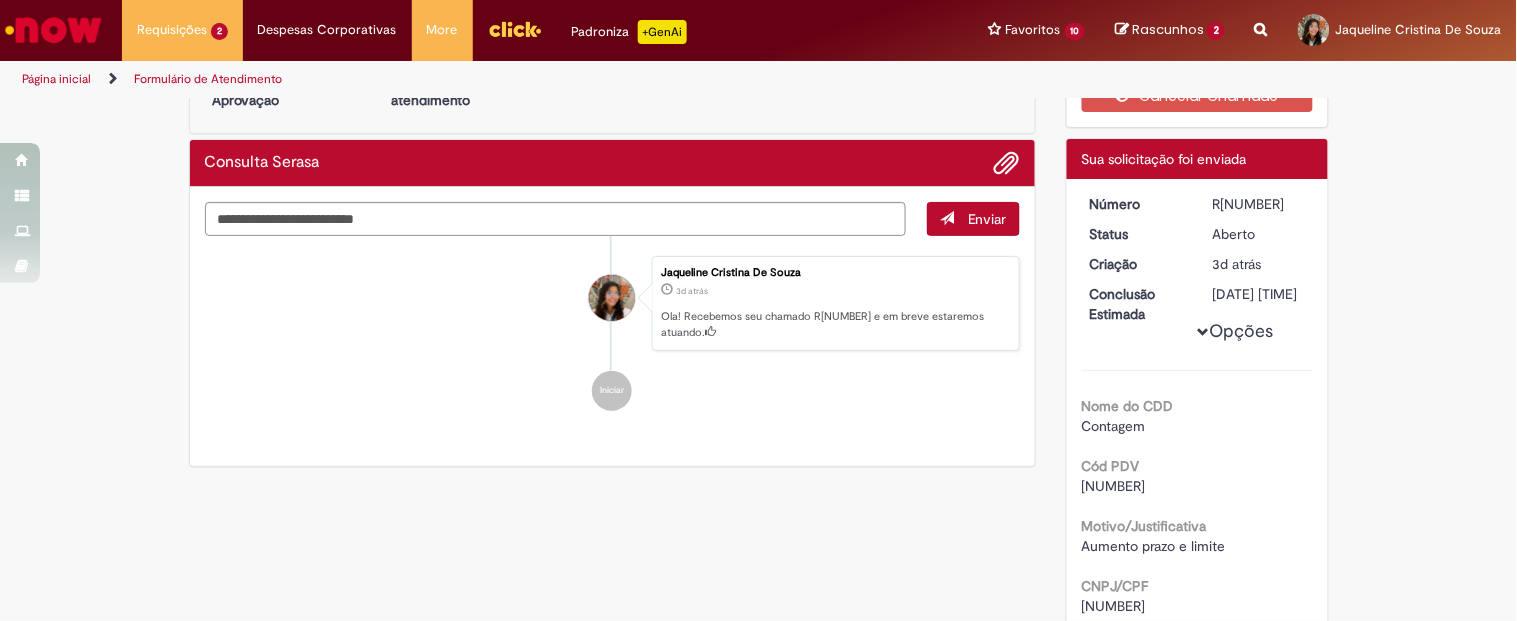 scroll, scrollTop: 64, scrollLeft: 0, axis: vertical 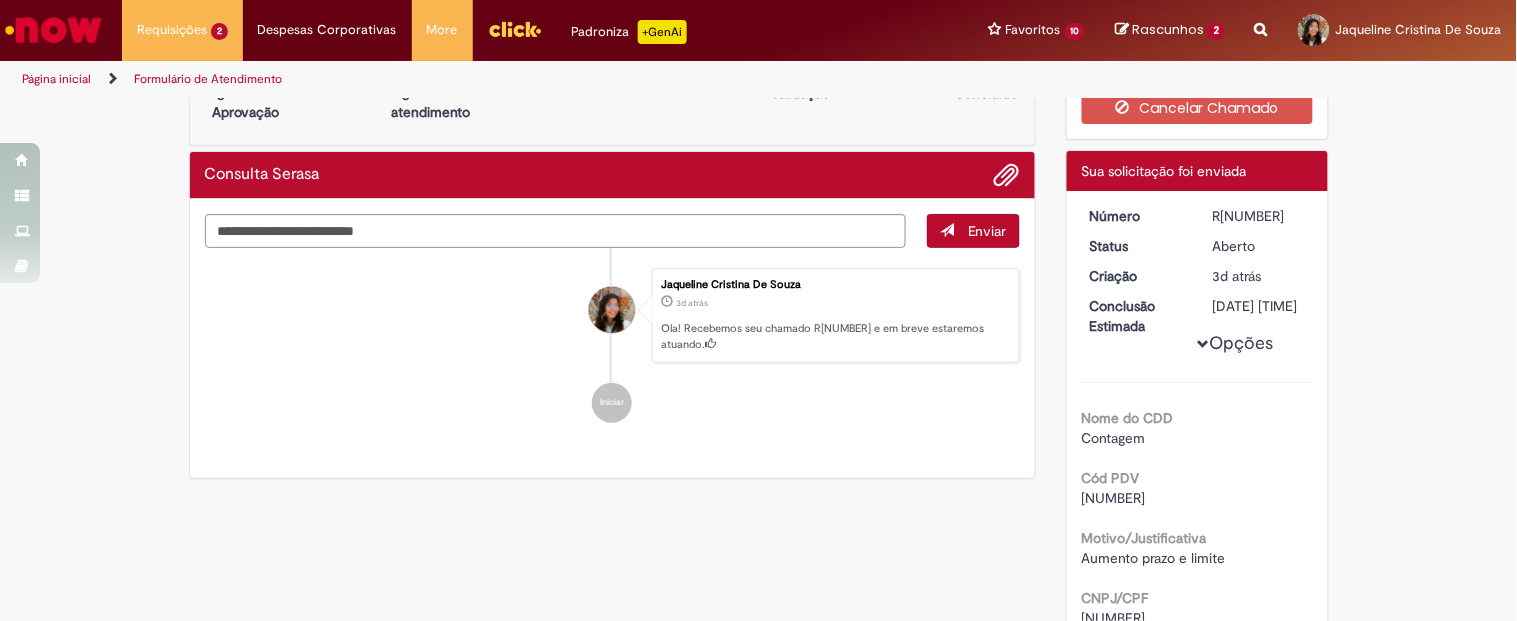 click on "[NUMBER]" at bounding box center (1114, 498) 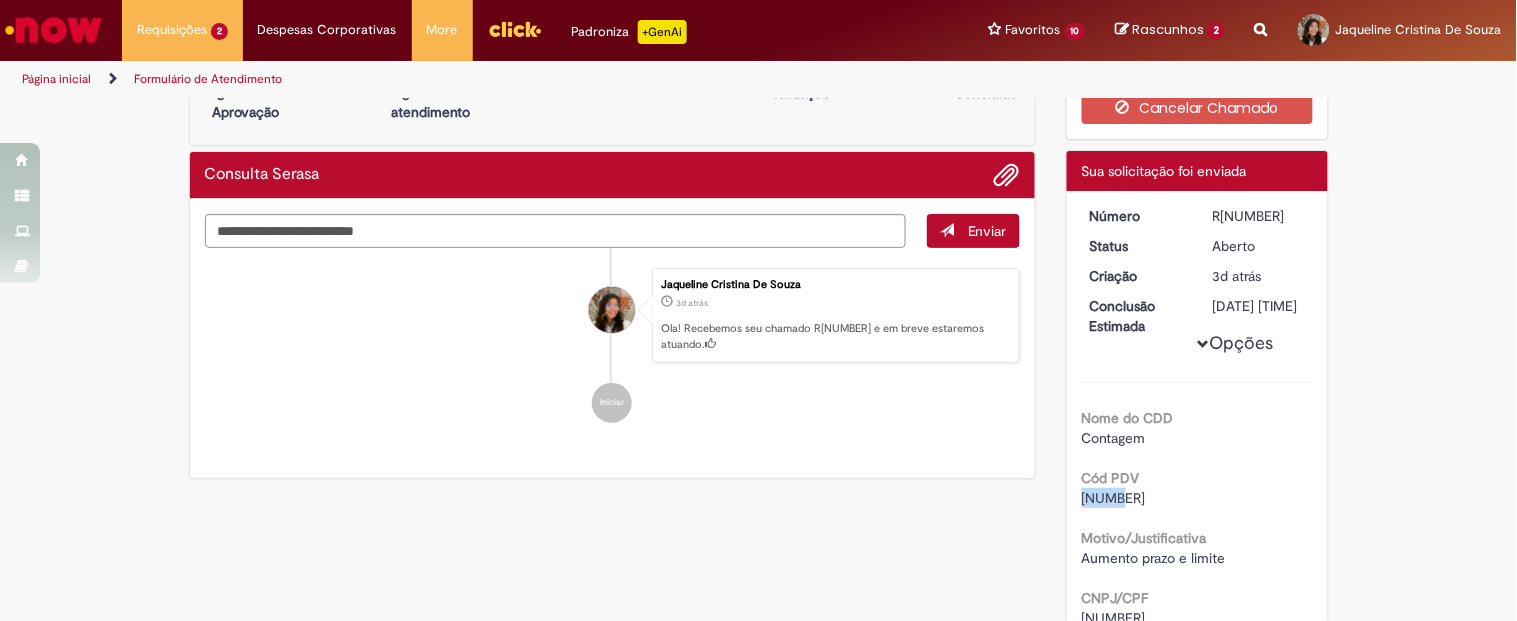 click on "[NUMBER]" at bounding box center [1114, 498] 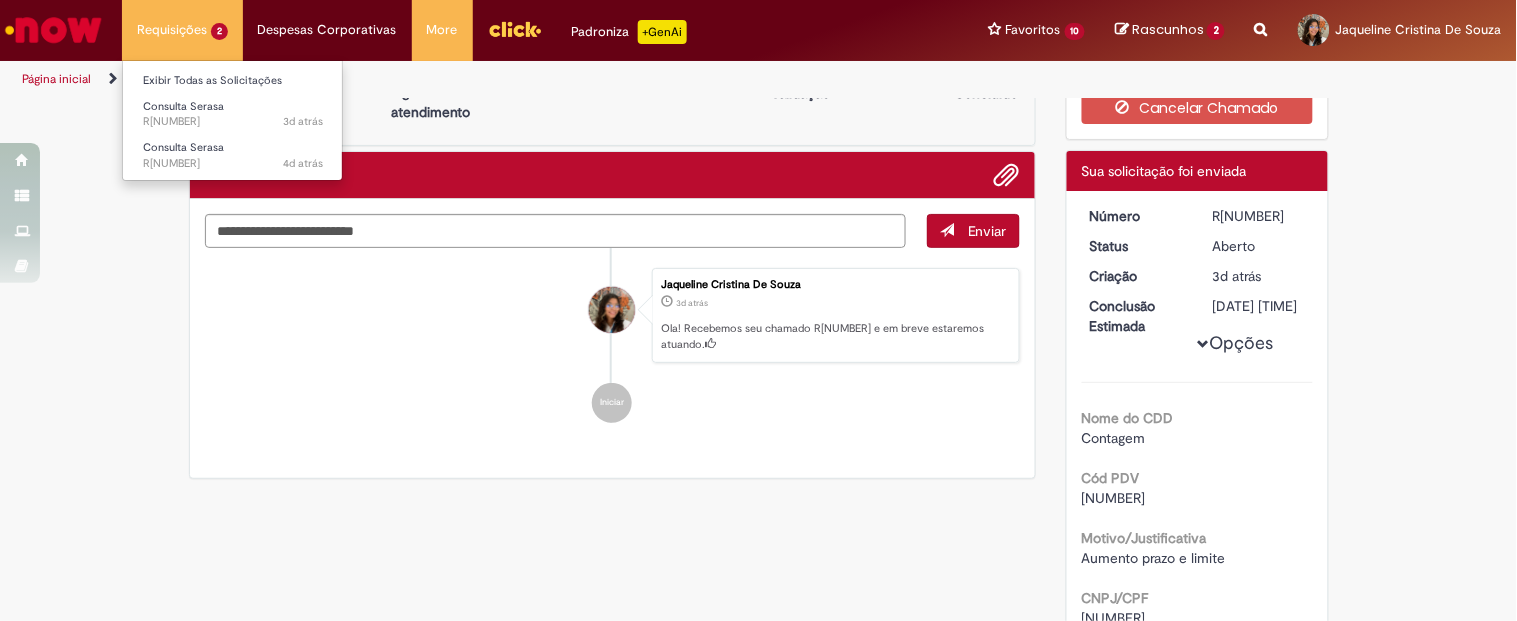 click on "Requisições   2
Exibir Todas as Solicitações
Consulta Serasa
3d atrás 3 dias atrás  R[NUMBER]
Consulta Serasa
4d atrás 4 dias atrás  R[NUMBER]" at bounding box center [182, 30] 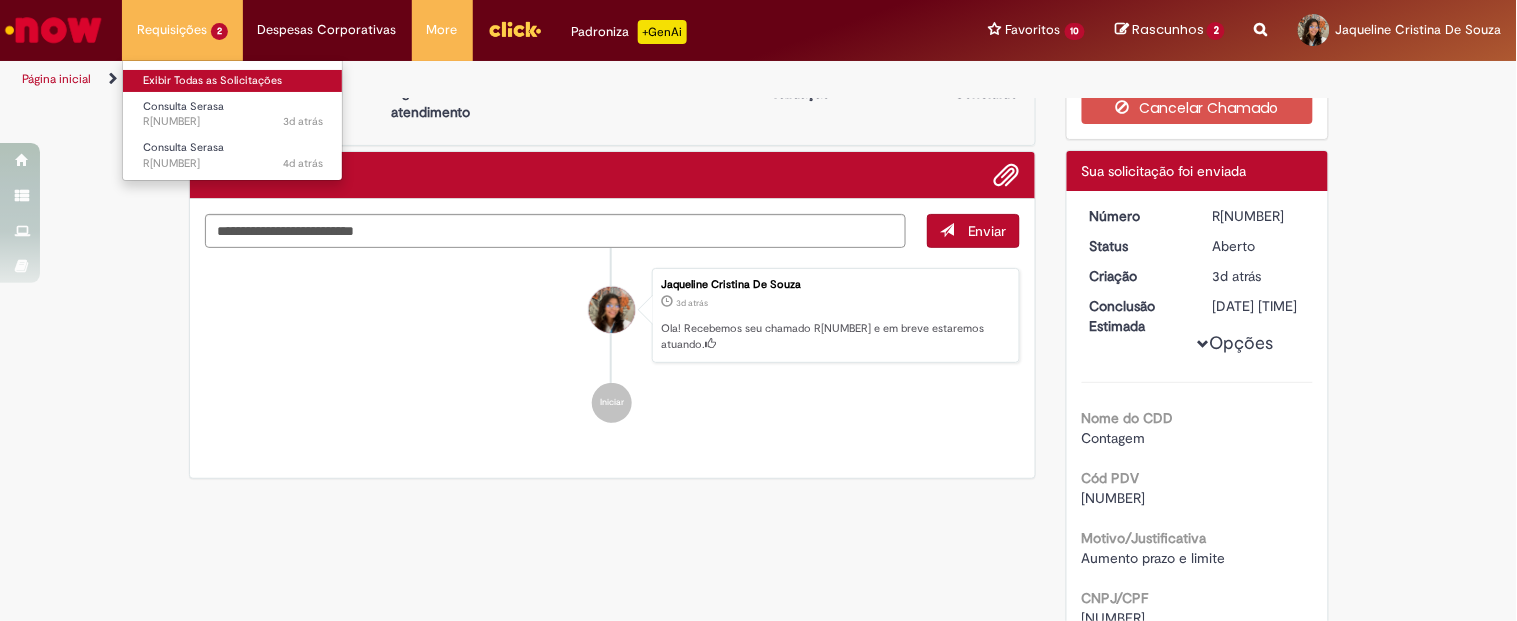 click on "Exibir Todas as Solicitações" at bounding box center (233, 81) 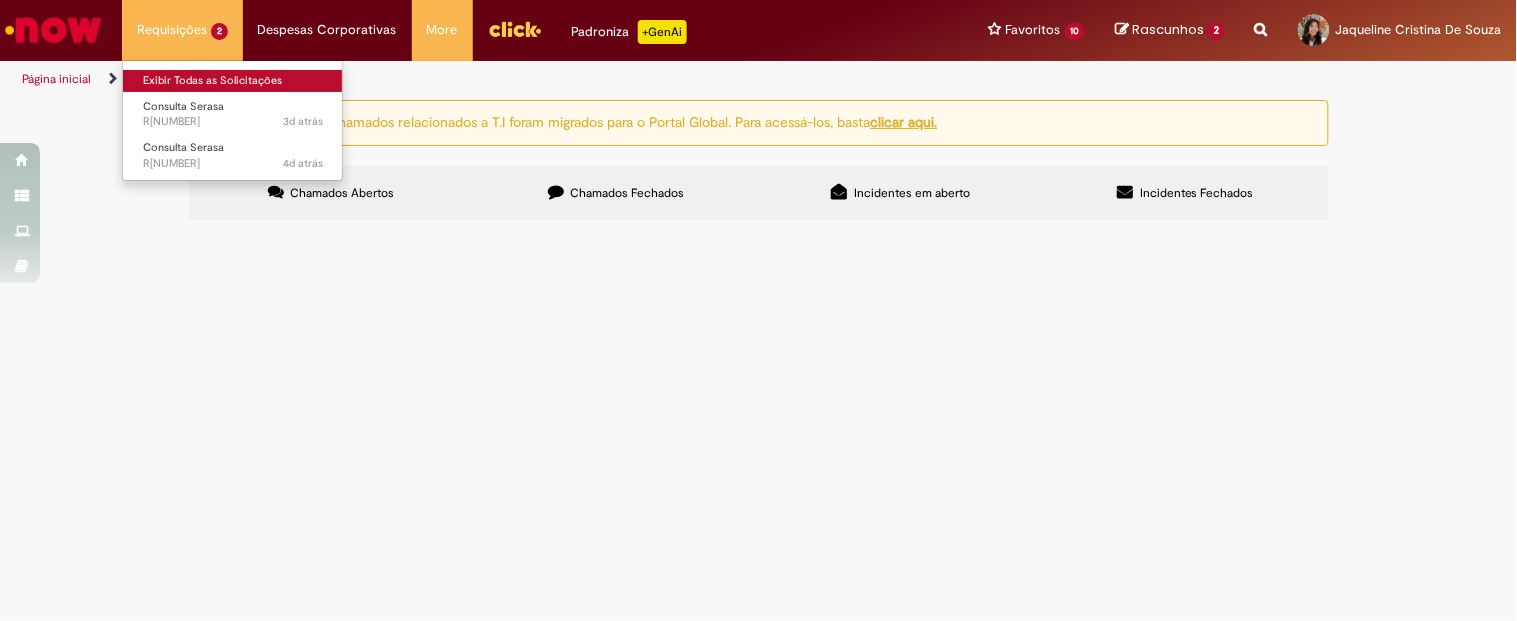 scroll, scrollTop: 0, scrollLeft: 0, axis: both 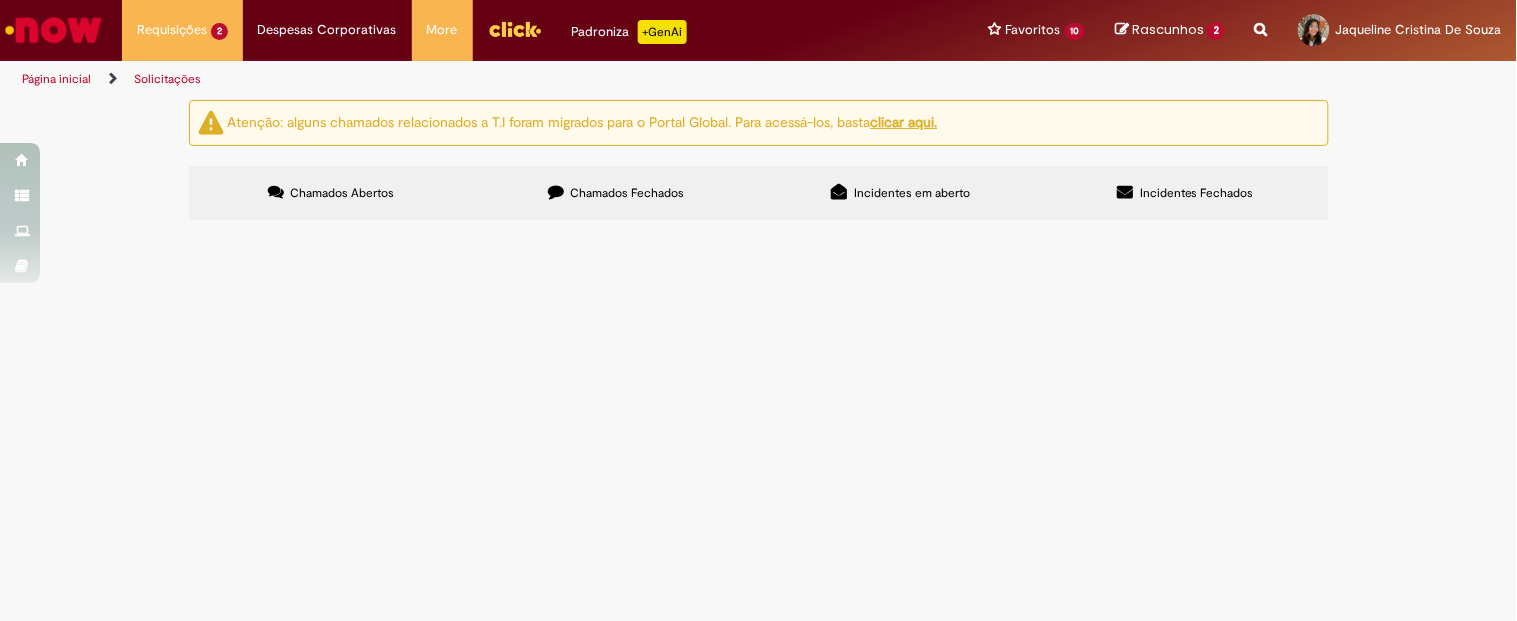 click on "Serasa [NUMBER]" at bounding box center (0, 0) 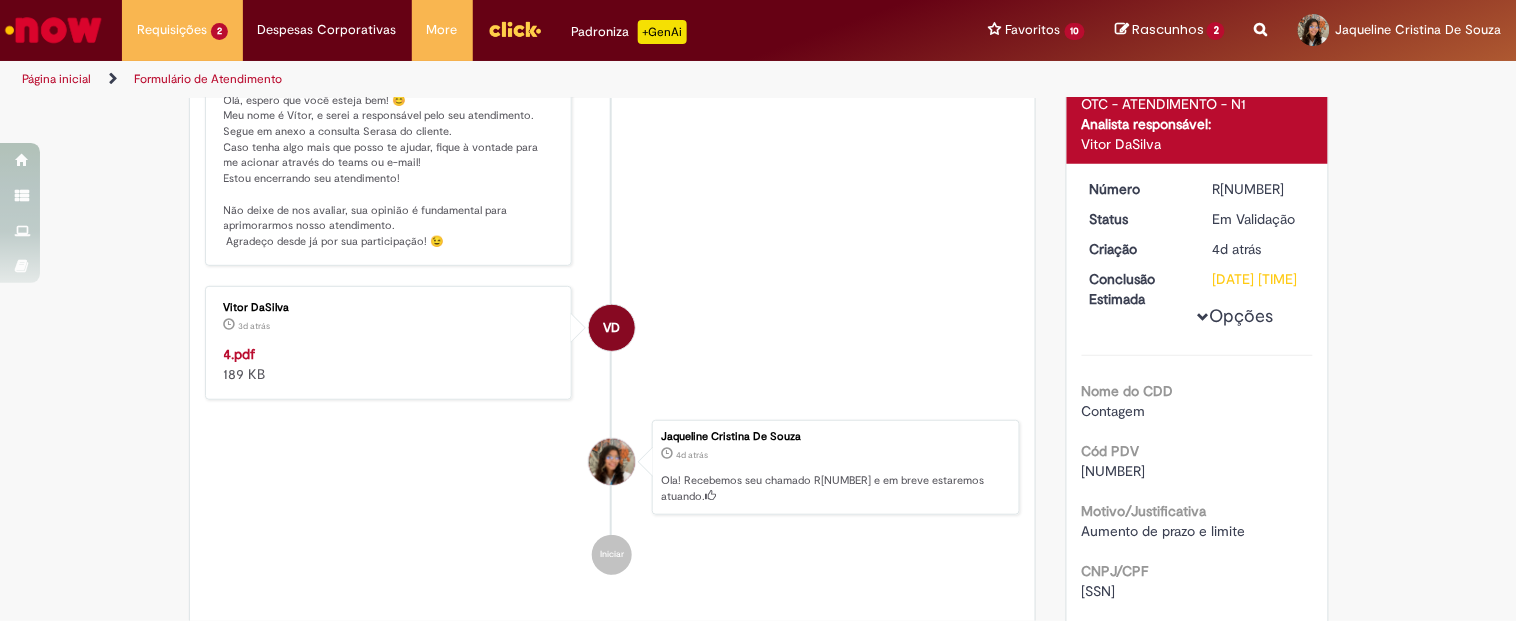 scroll, scrollTop: 312, scrollLeft: 0, axis: vertical 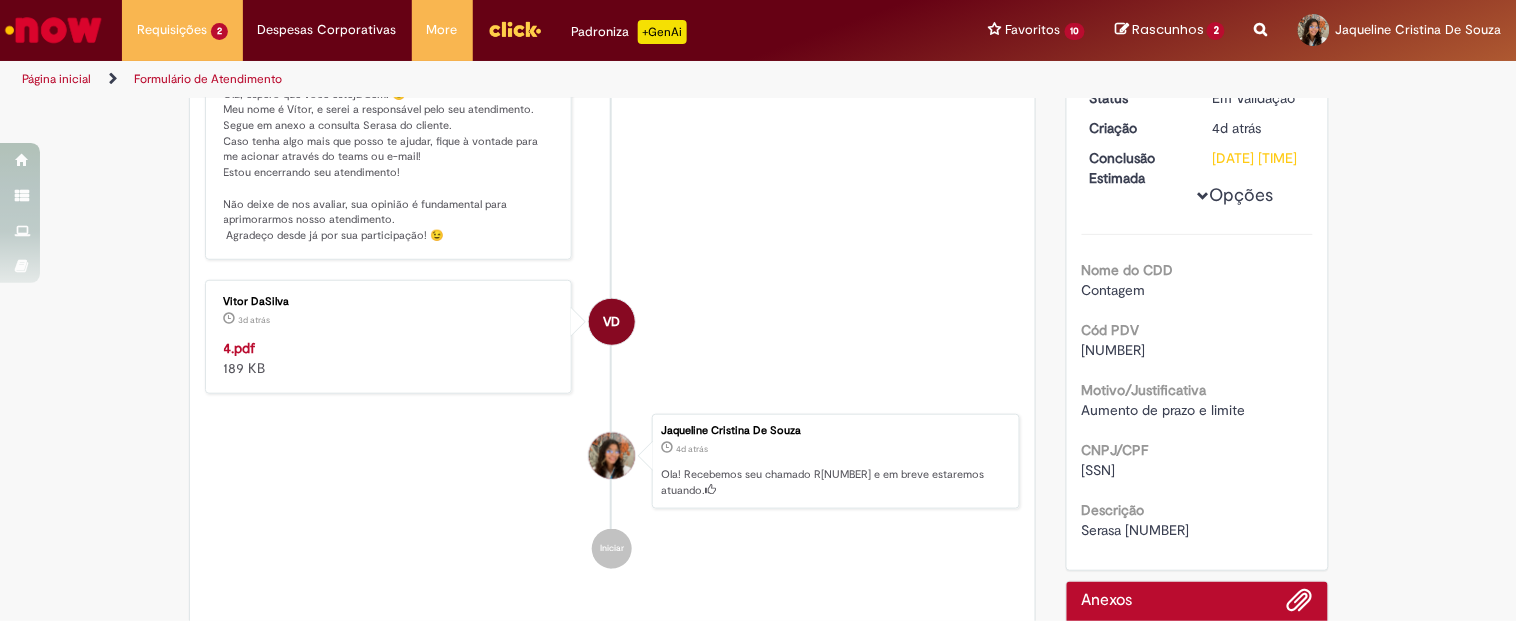 click on "[NUMBER]" at bounding box center (1114, 350) 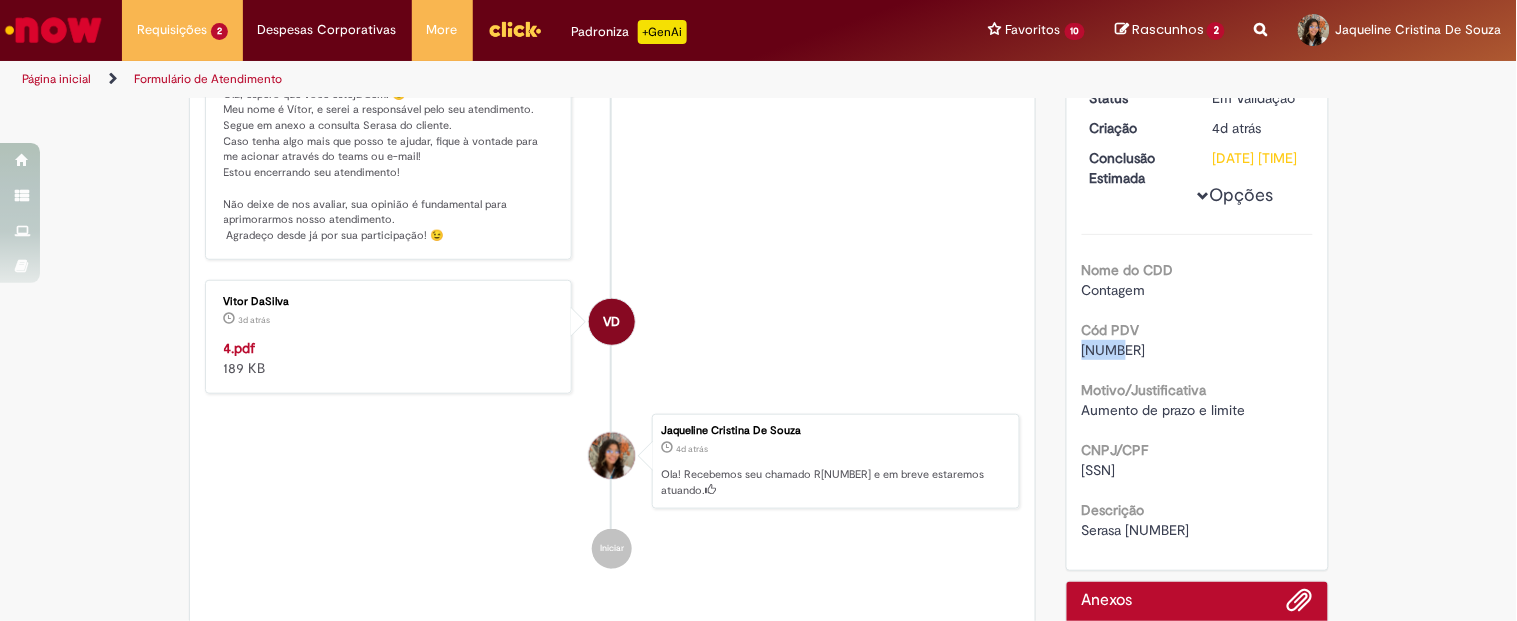 click on "[NUMBER]" at bounding box center [1114, 350] 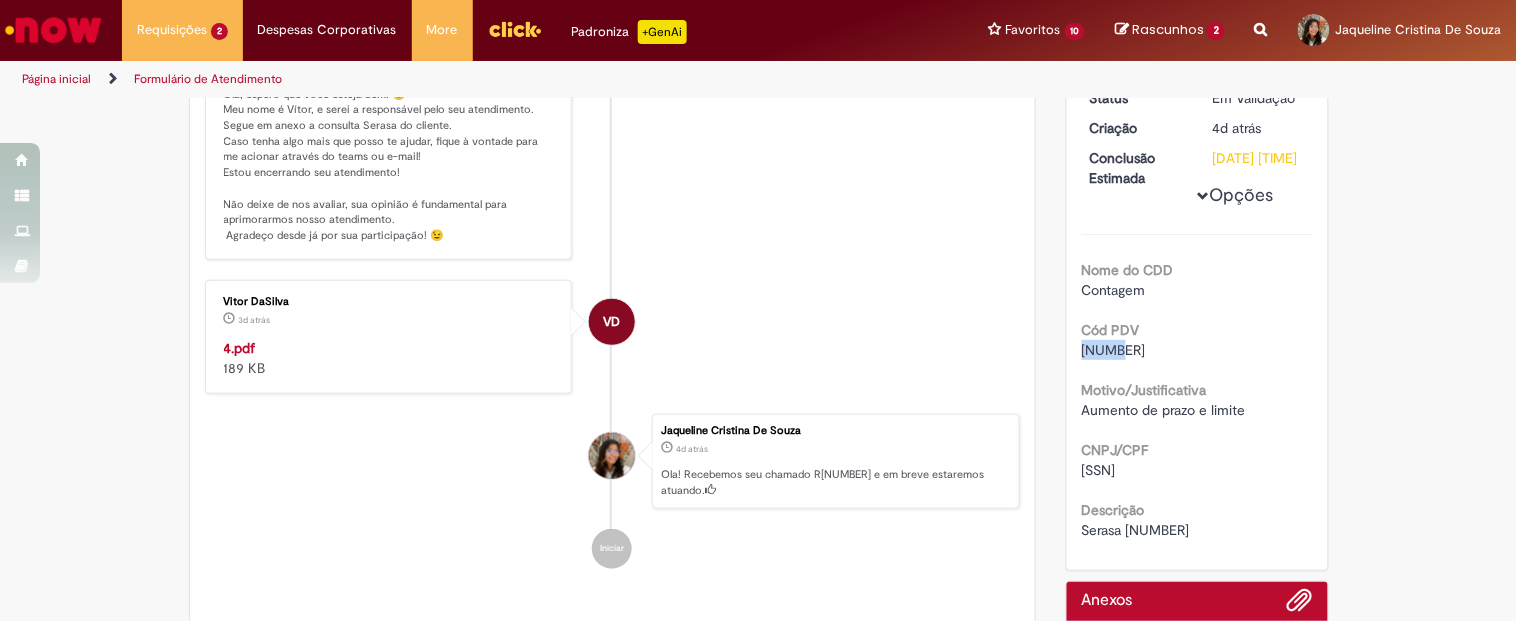 click on "4.pdf" at bounding box center [240, 348] 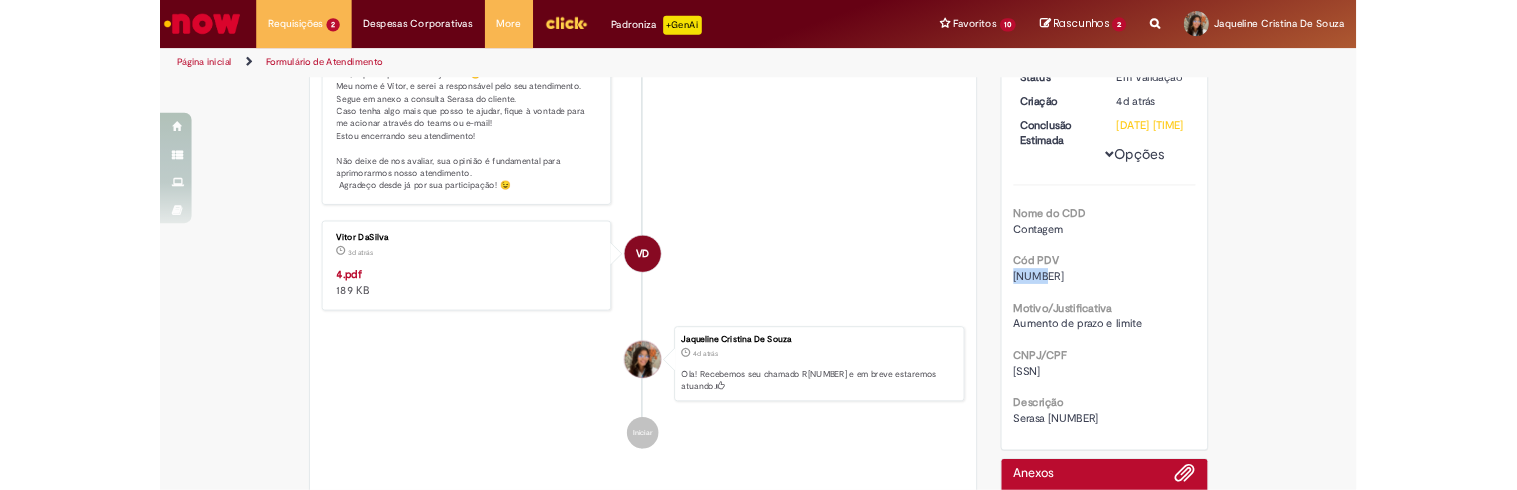 scroll, scrollTop: 0, scrollLeft: 0, axis: both 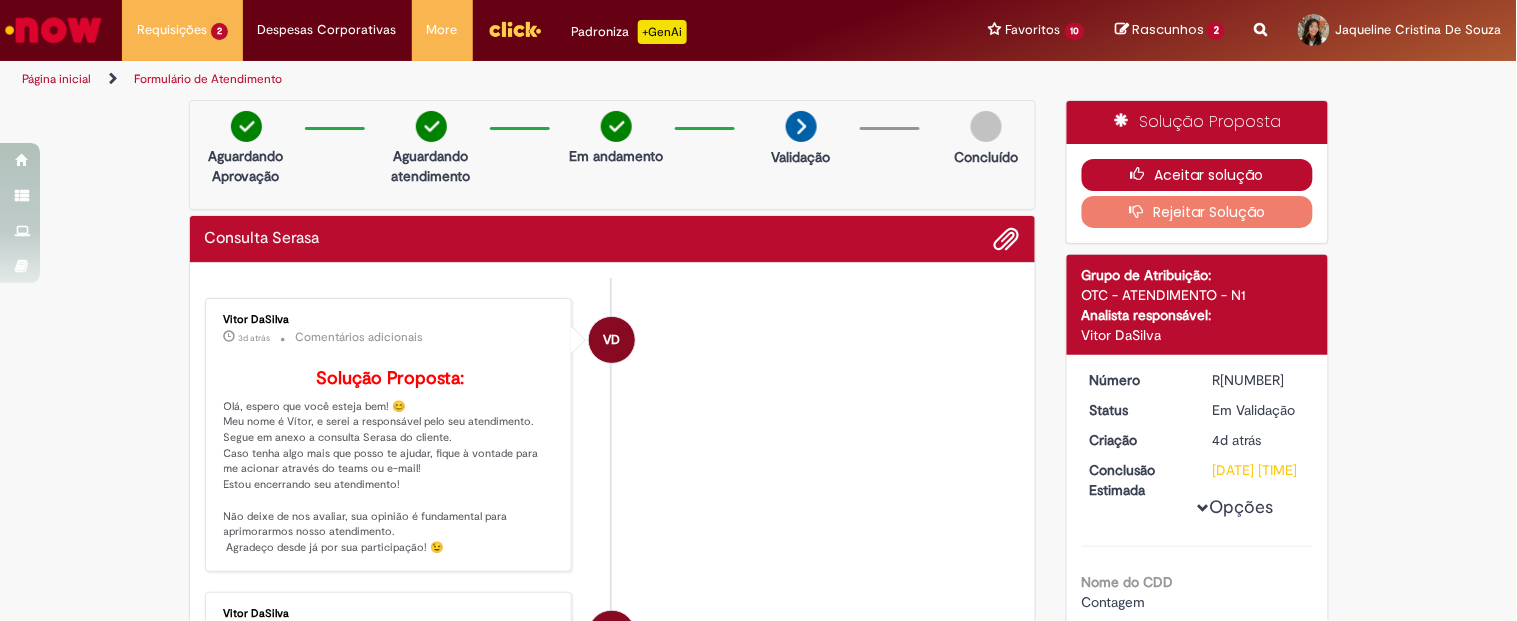 click on "Aceitar solução" at bounding box center (1197, 175) 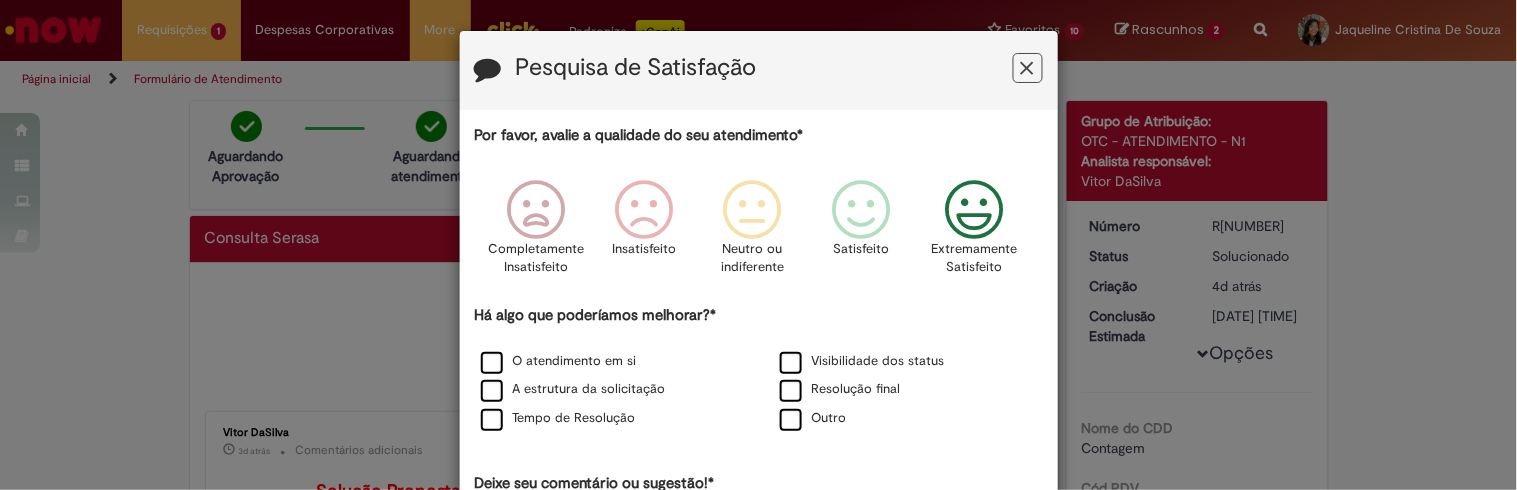 click at bounding box center (974, 210) 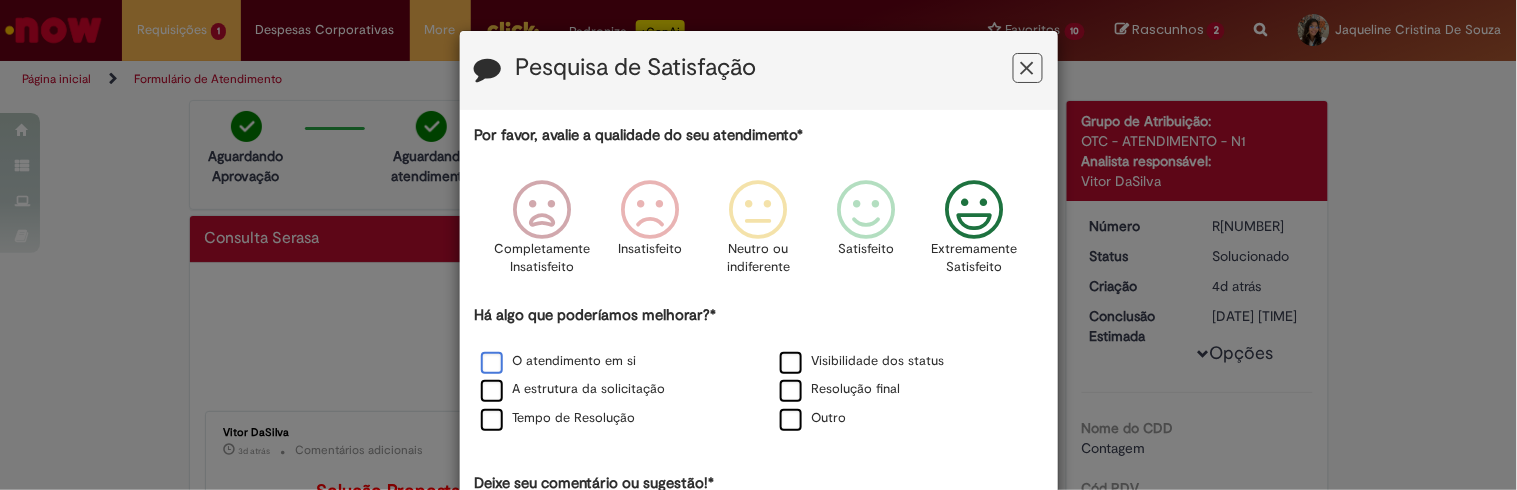 click on "O atendimento em si" at bounding box center [559, 361] 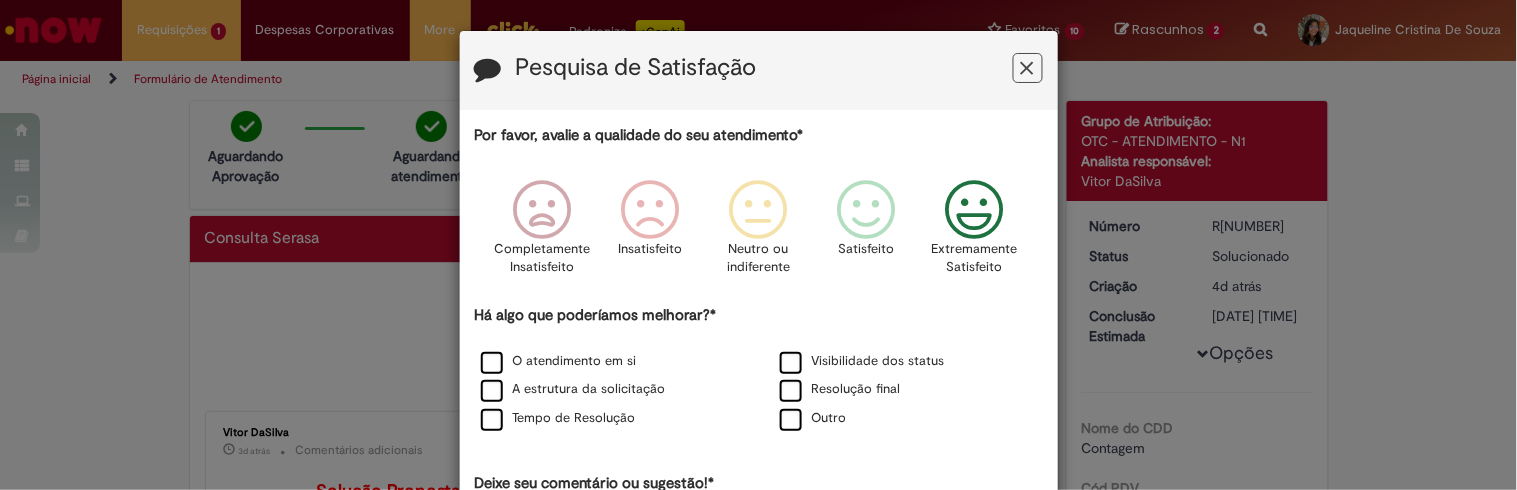scroll, scrollTop: 190, scrollLeft: 0, axis: vertical 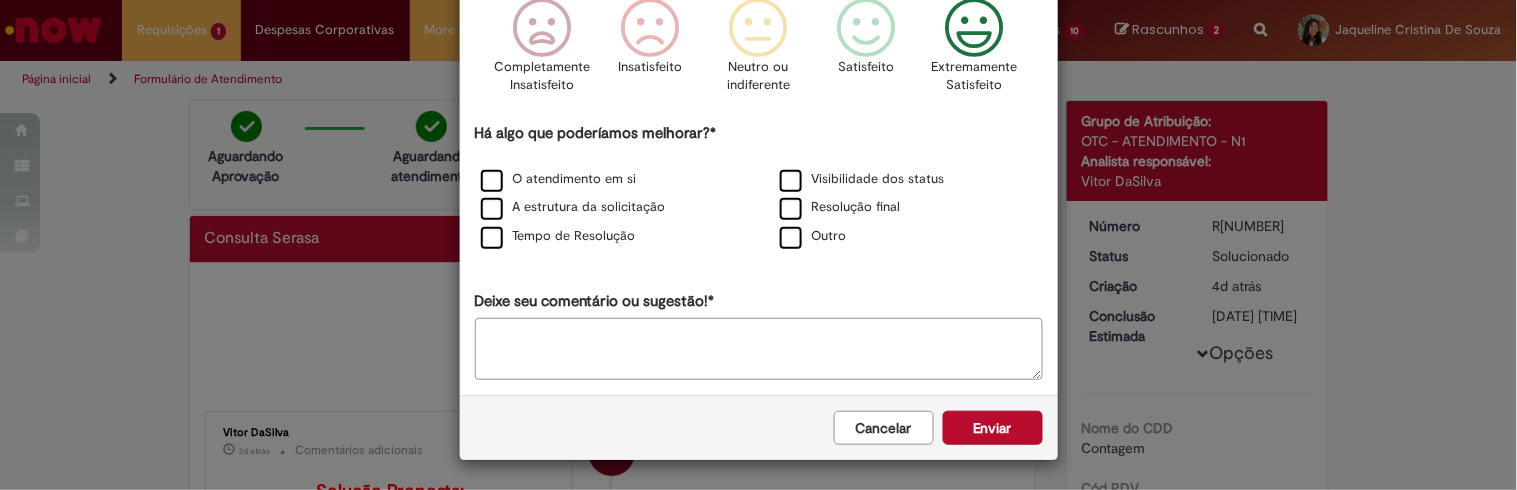 click on "Cancelar   Enviar" at bounding box center (759, 427) 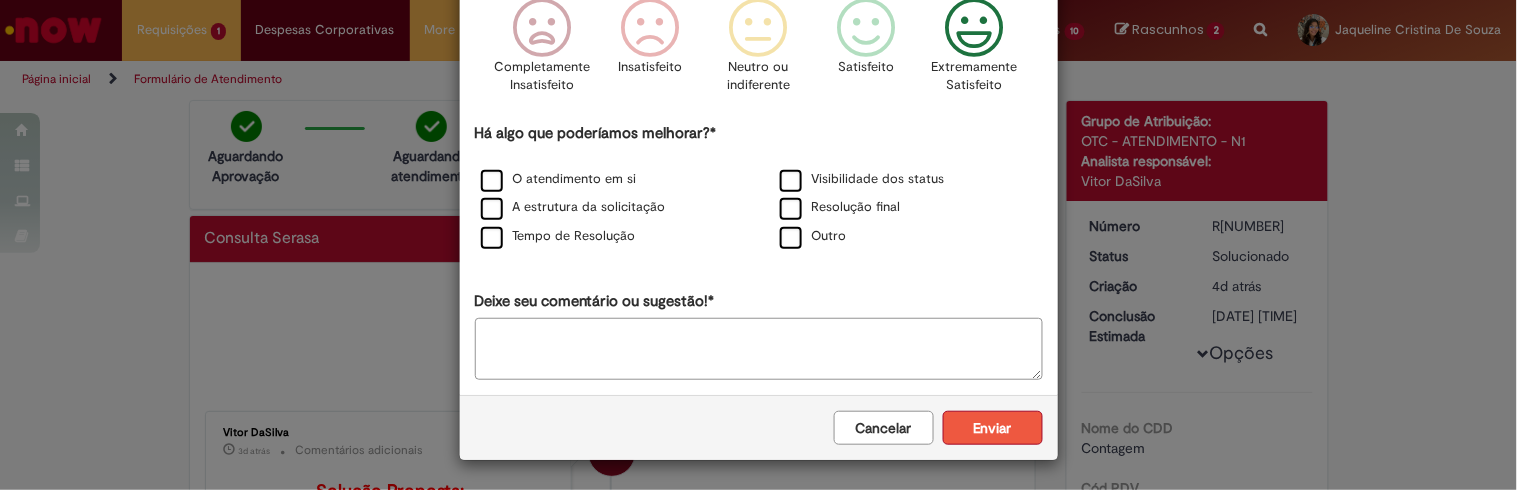 click on "Enviar" at bounding box center (993, 428) 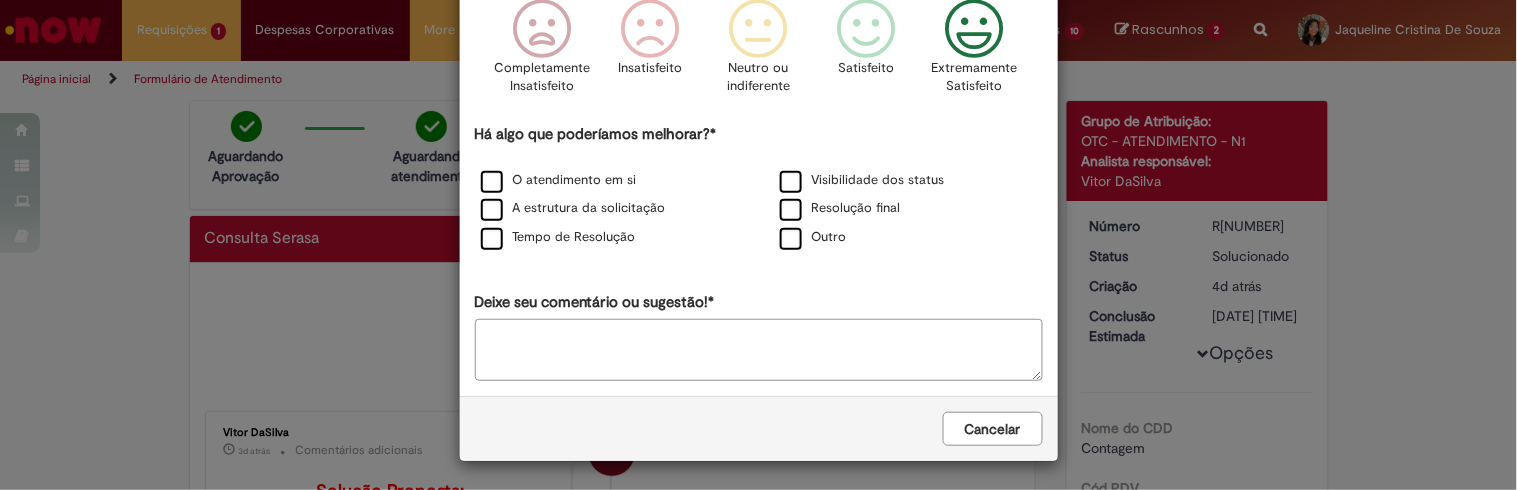 scroll, scrollTop: 0, scrollLeft: 0, axis: both 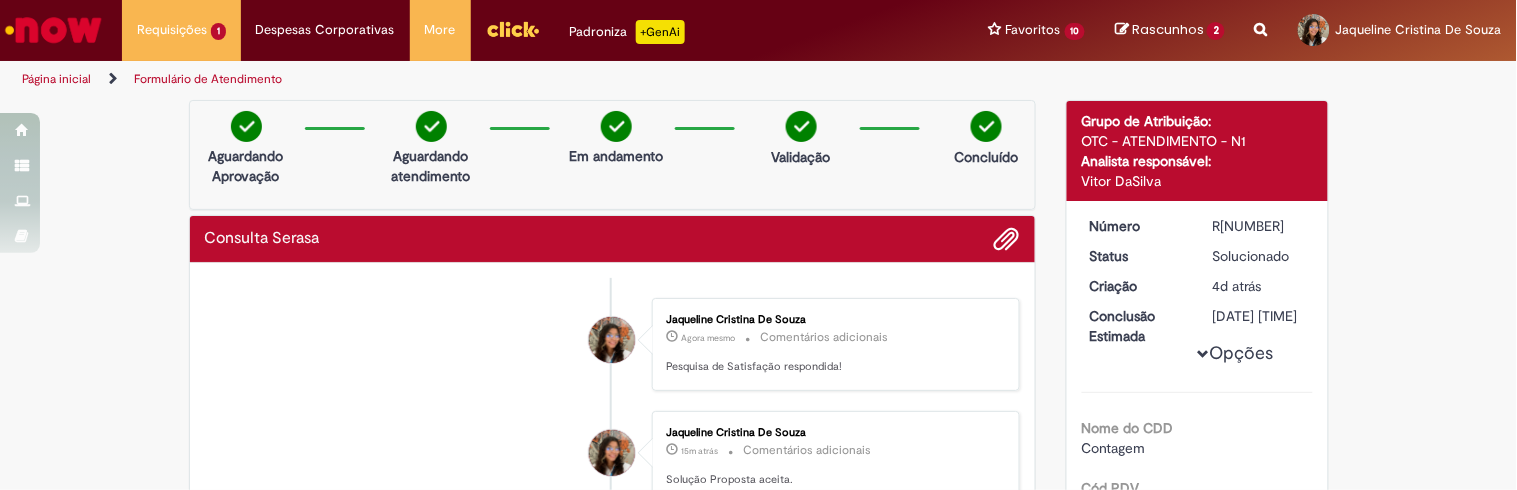 click on "Requisições   1
Exibir Todas as Solicitações
Consulta Serasa
3d atrás 3 dias atrás  R[NUMBER]" at bounding box center (181, 30) 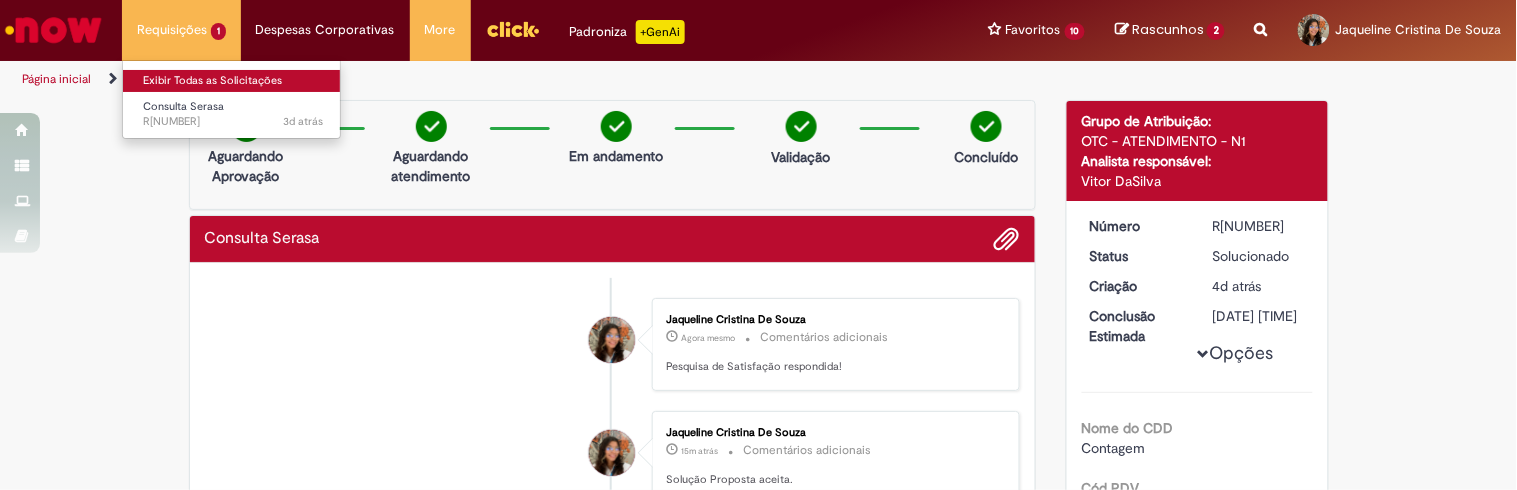 click on "Exibir Todas as Solicitações" at bounding box center (233, 81) 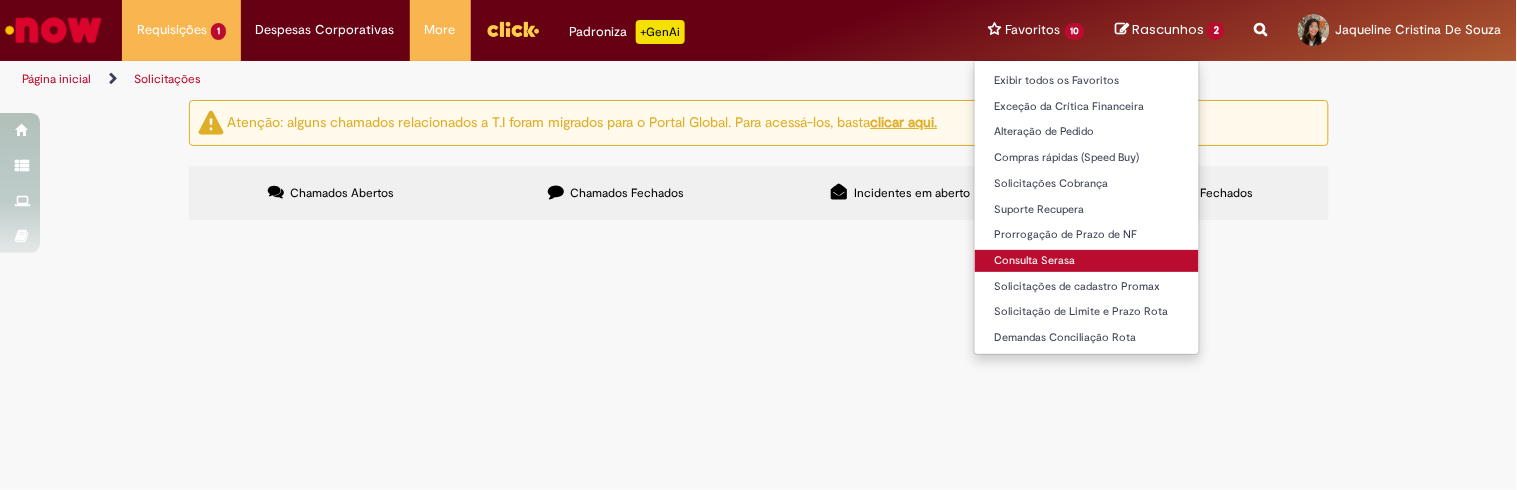 click on "Consulta Serasa" at bounding box center [1087, 261] 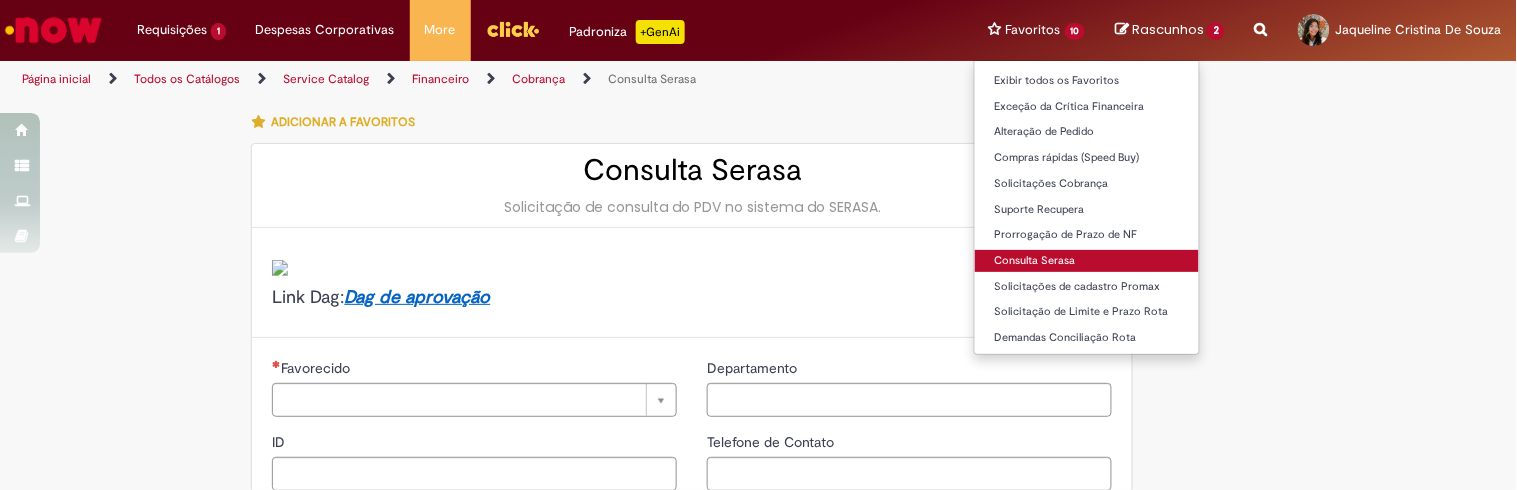 type on "********" 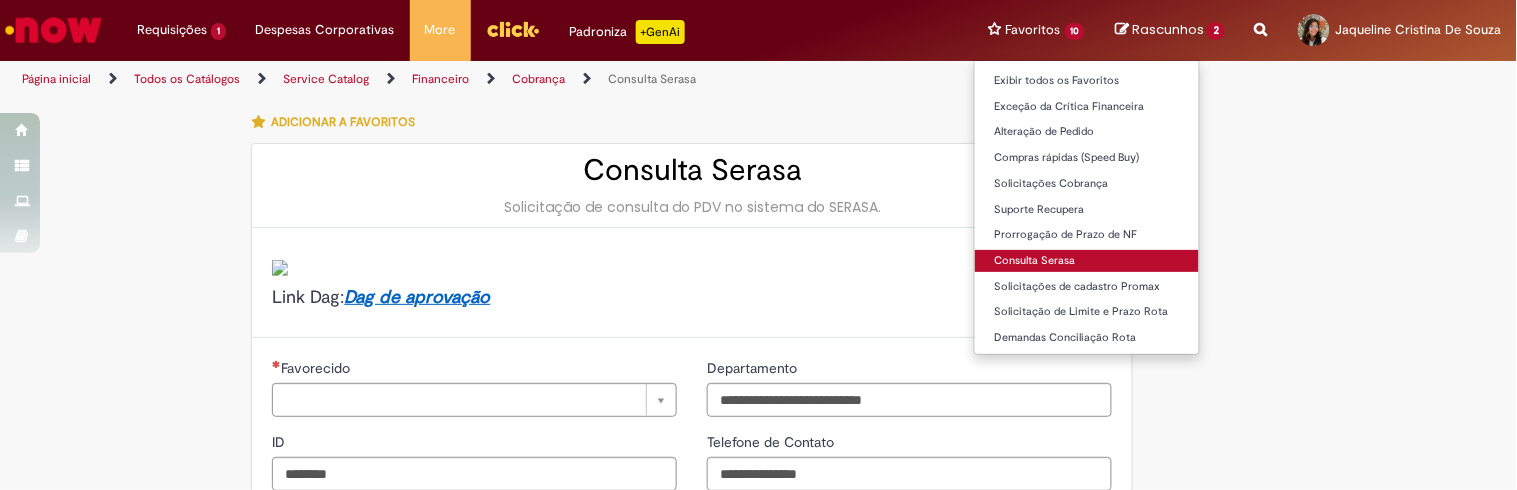 type on "**********" 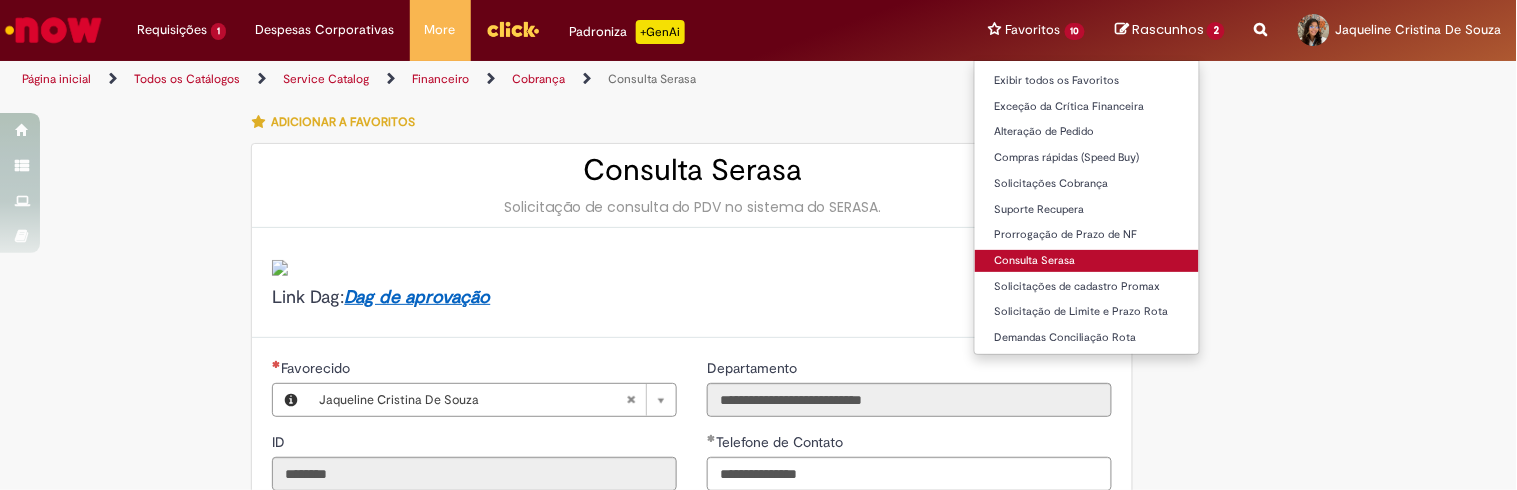 type on "**********" 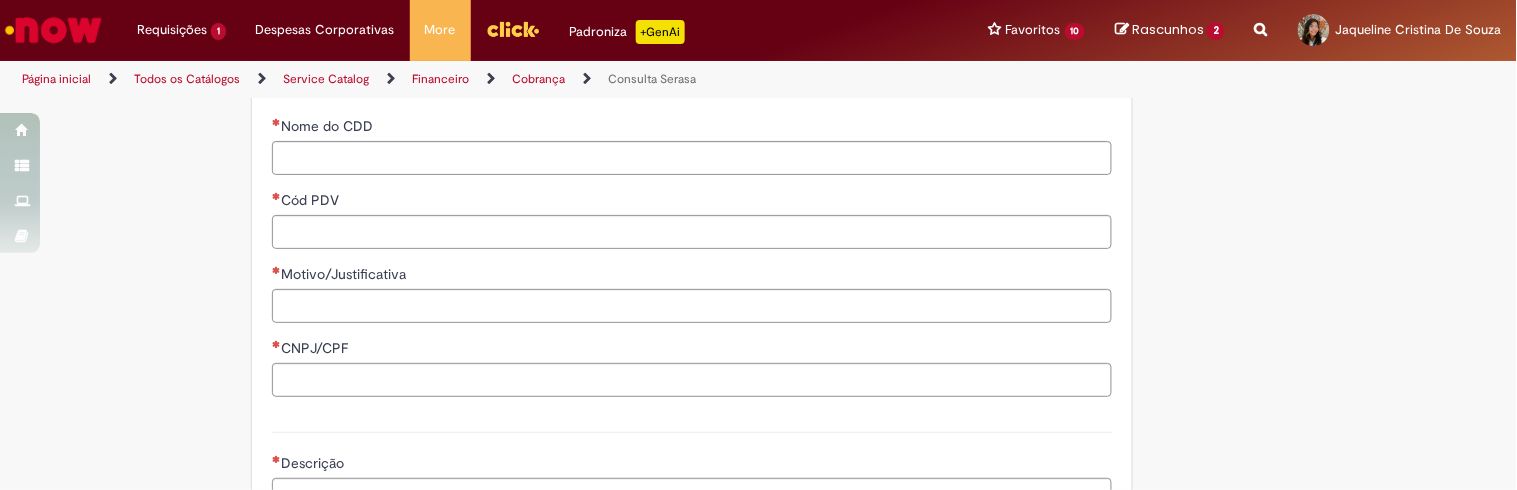 scroll, scrollTop: 635, scrollLeft: 0, axis: vertical 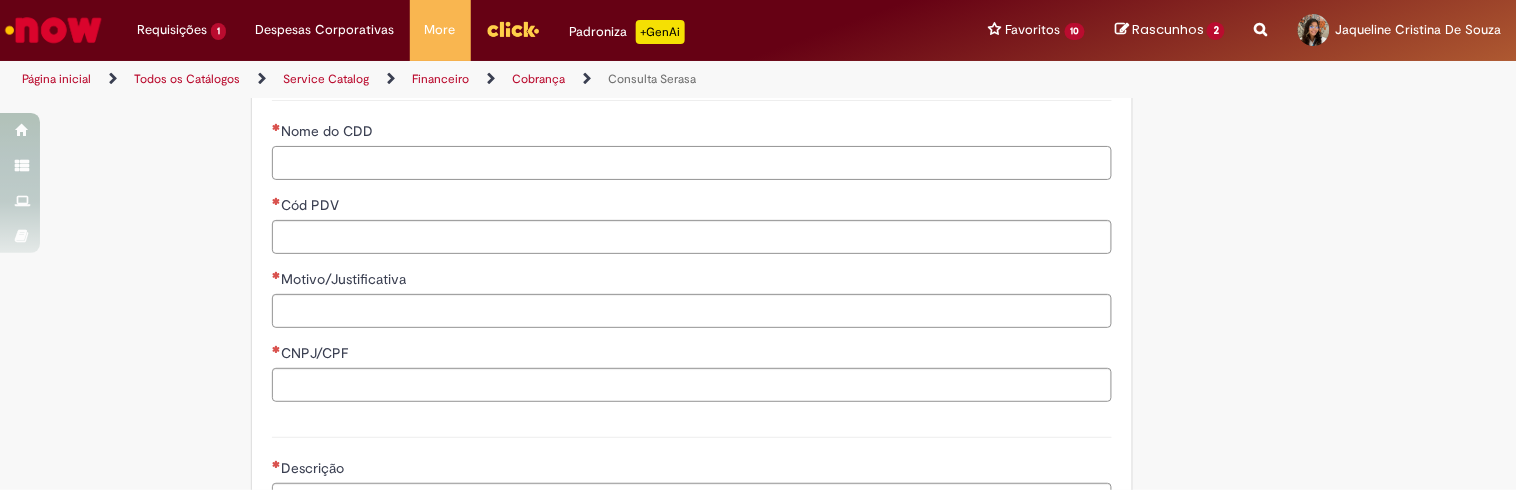 click on "Nome do CDD" at bounding box center (692, 163) 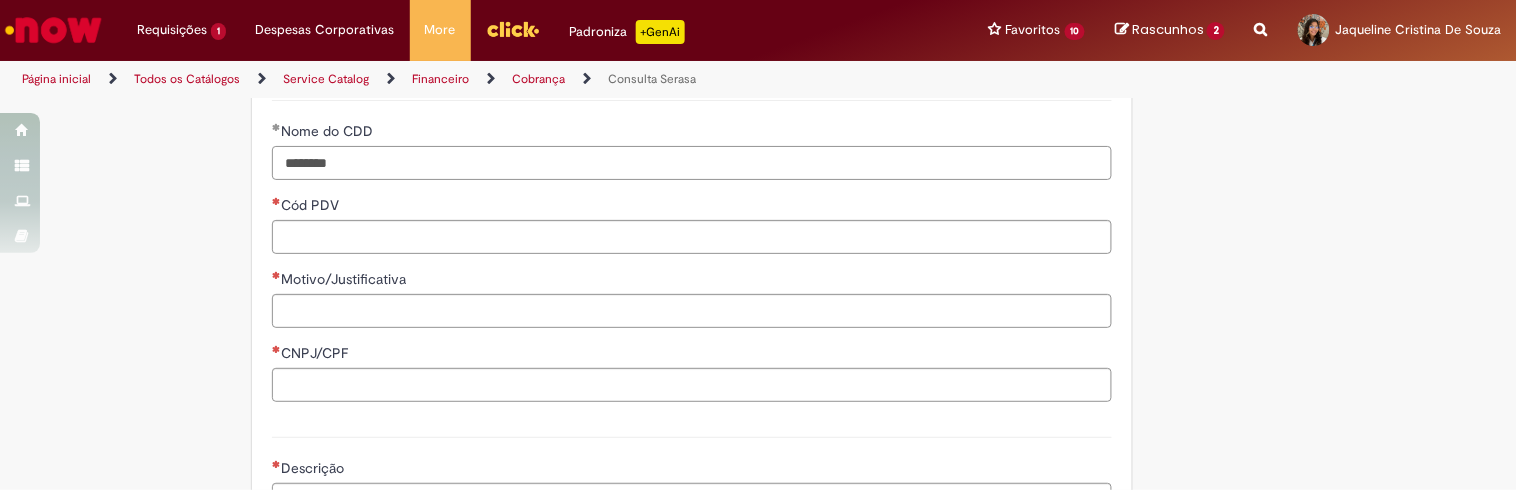 type on "********" 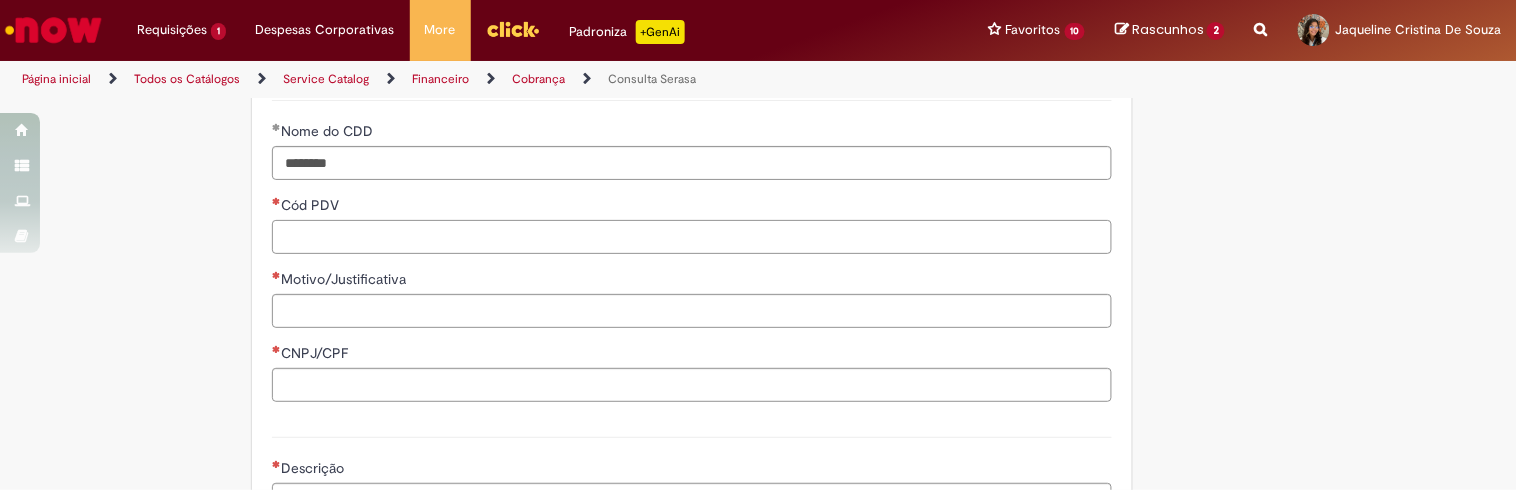 click on "Cód PDV" at bounding box center [692, 237] 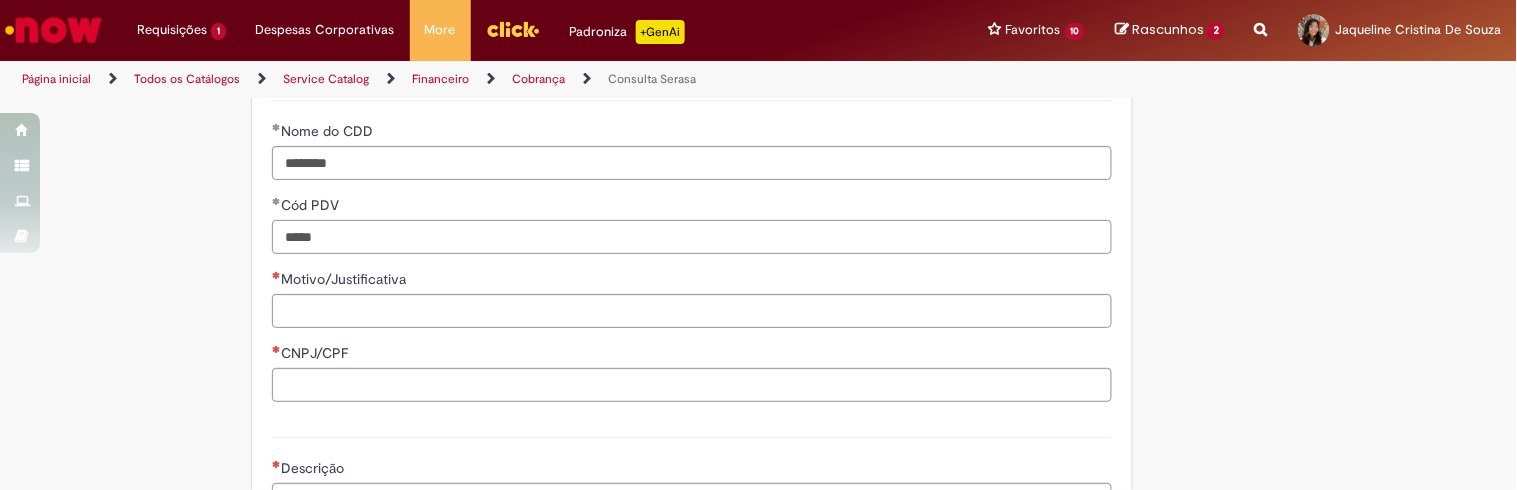 type on "*****" 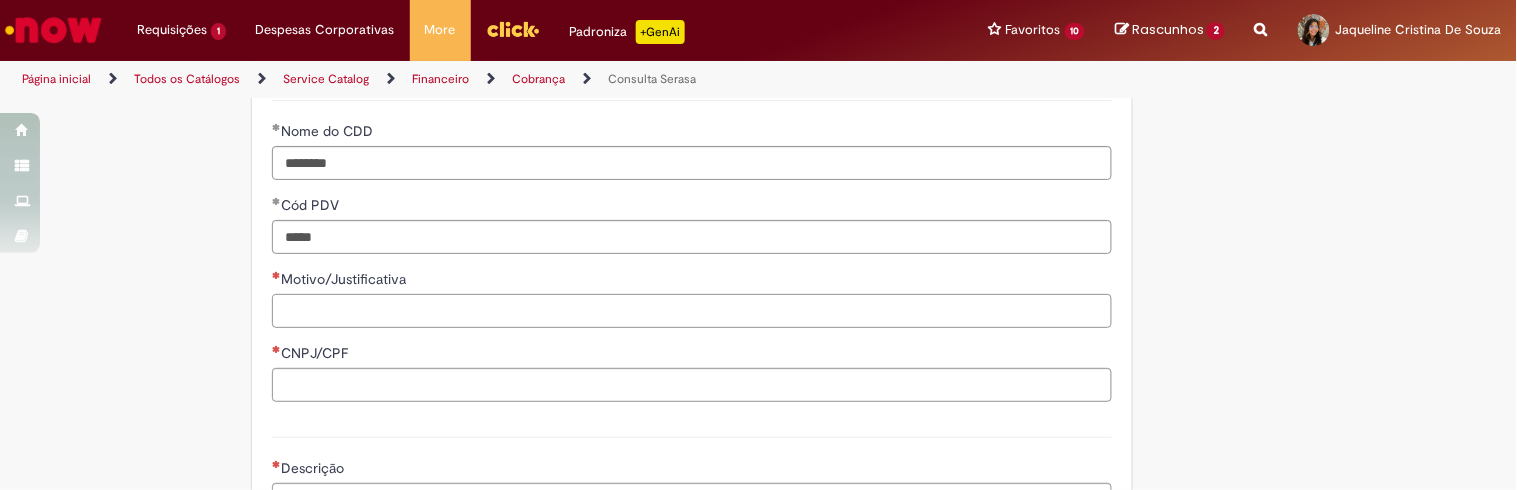 click on "Motivo/Justificativa" at bounding box center (692, 311) 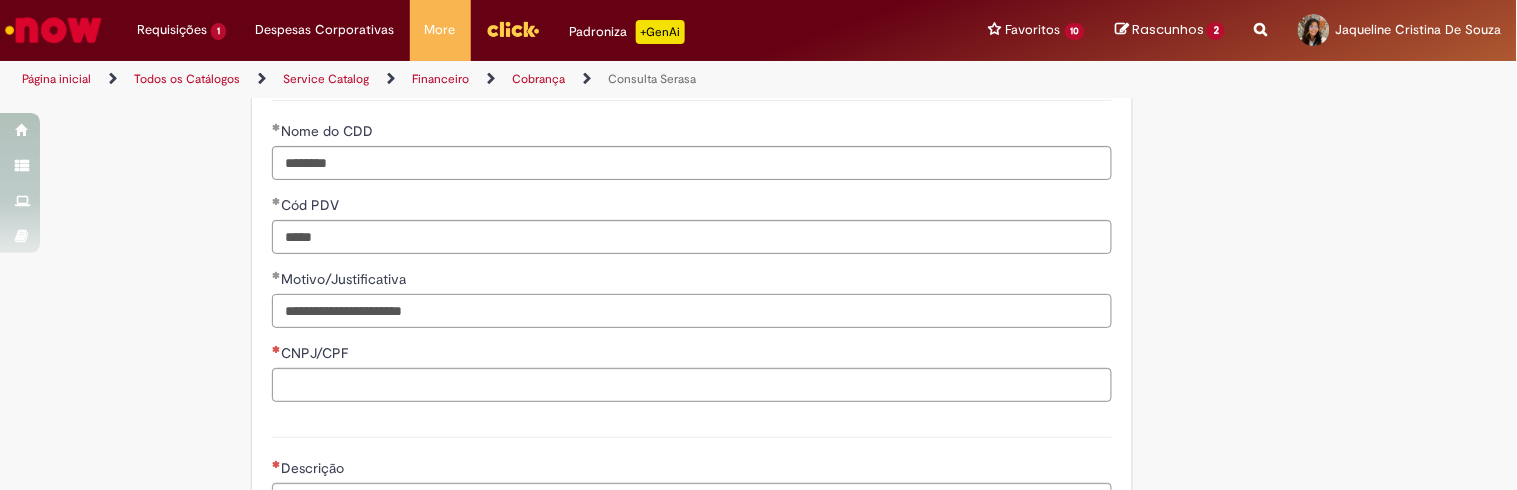 type on "**********" 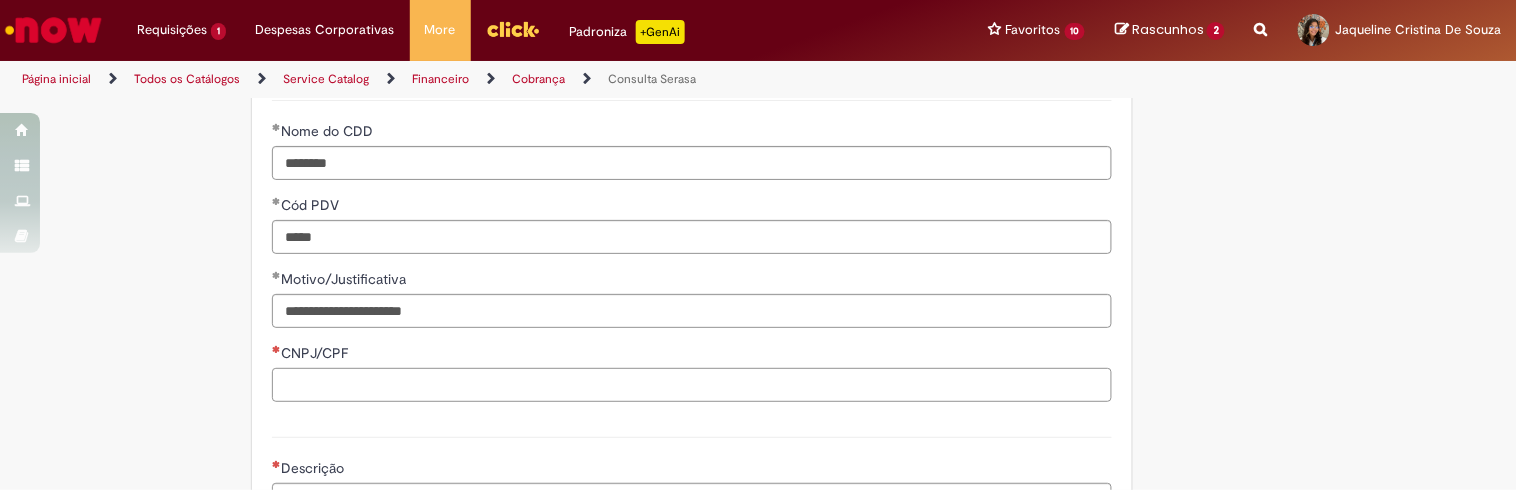 click on "CNPJ/CPF" at bounding box center [692, 385] 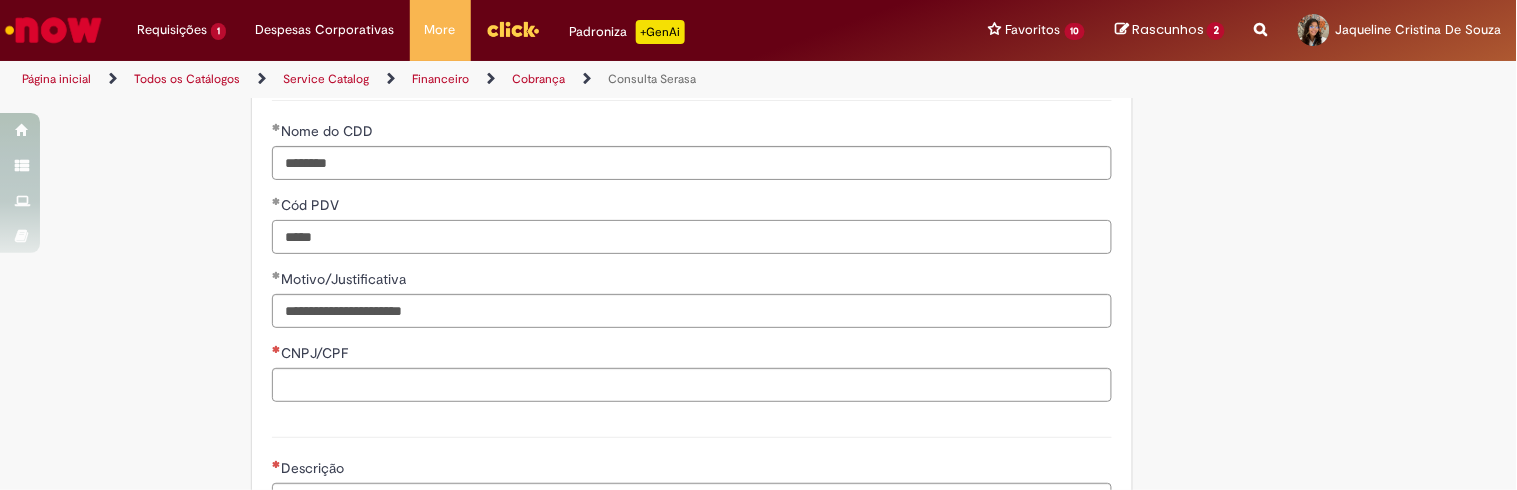 drag, startPoint x: 346, startPoint y: 243, endPoint x: 66, endPoint y: 275, distance: 281.82263 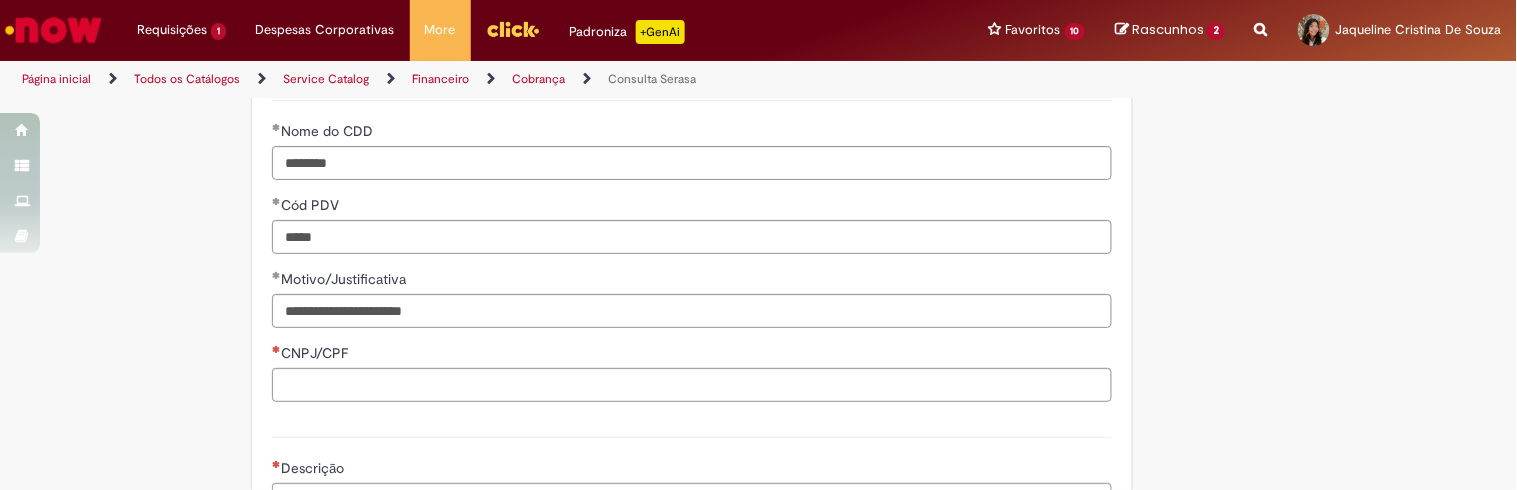 click on "Tire dúvidas com LupiAssist    +GenAI
Oi! Eu sou LupiAssist, uma Inteligência Artificial Generativa em constante aprendizado   Meu conteúdo é monitorado para trazer uma melhor experiência
Dúvidas comuns:
Só mais um instante, estou consultando nossas bases de conhecimento  e escrevendo a melhor resposta pra você!
Title
Lorem ipsum dolor sit amet    Fazer uma nova pergunta
Gerei esta resposta utilizando IA Generativa em conjunto com os nossos padrões. Em caso de divergência, os documentos oficiais prevalecerão.
Saiba mais em:
Ou ligue para:
E aí, te ajudei?
Sim, obrigado!" at bounding box center (758, 112) 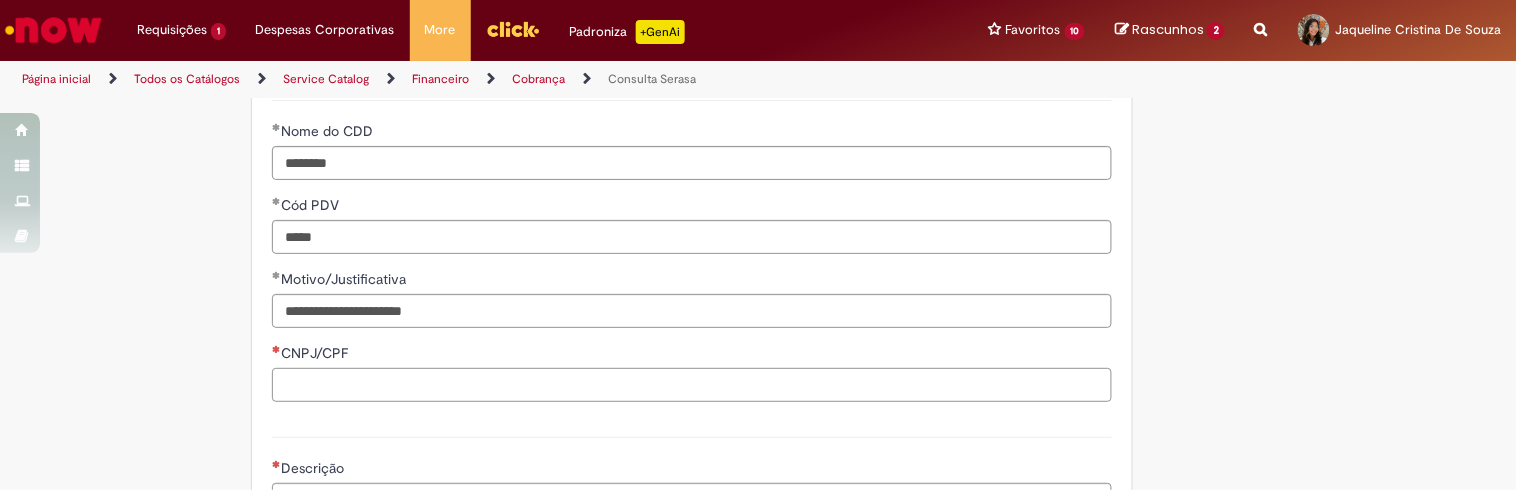 click on "CNPJ/CPF" at bounding box center [692, 385] 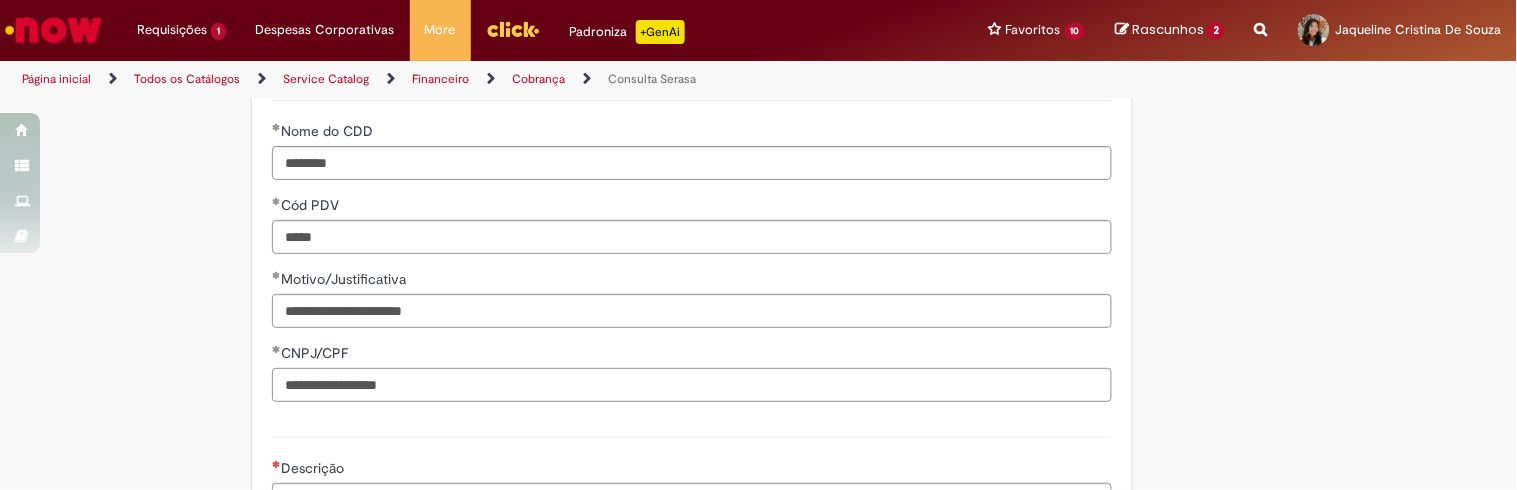 type on "**********" 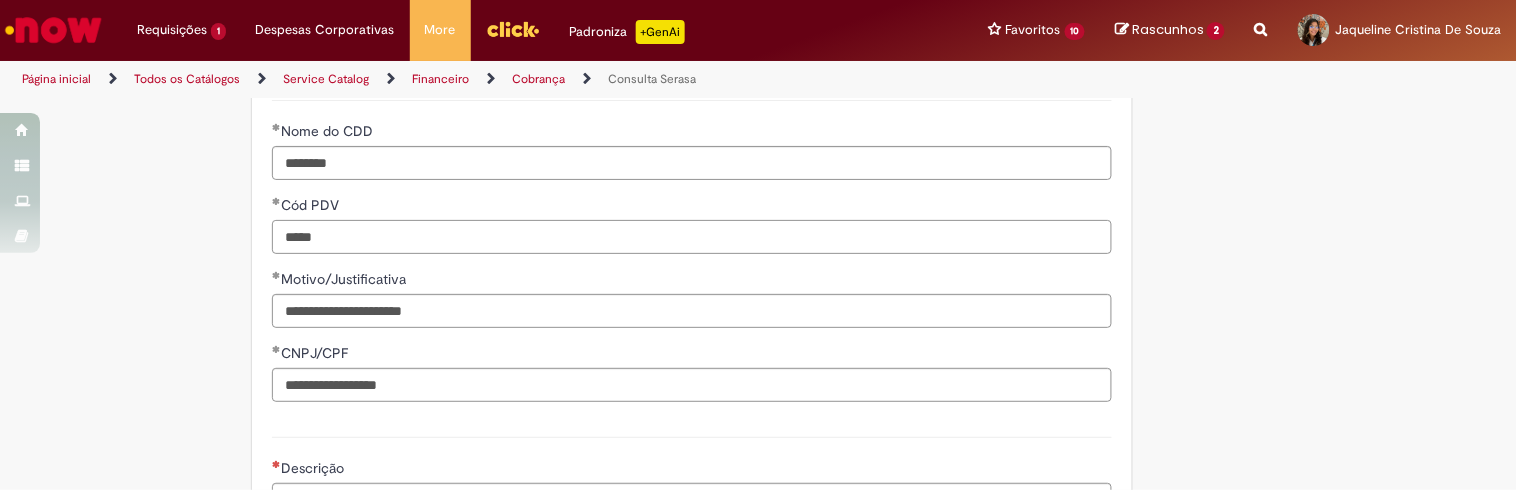 drag, startPoint x: 381, startPoint y: 240, endPoint x: 293, endPoint y: 140, distance: 133.2066 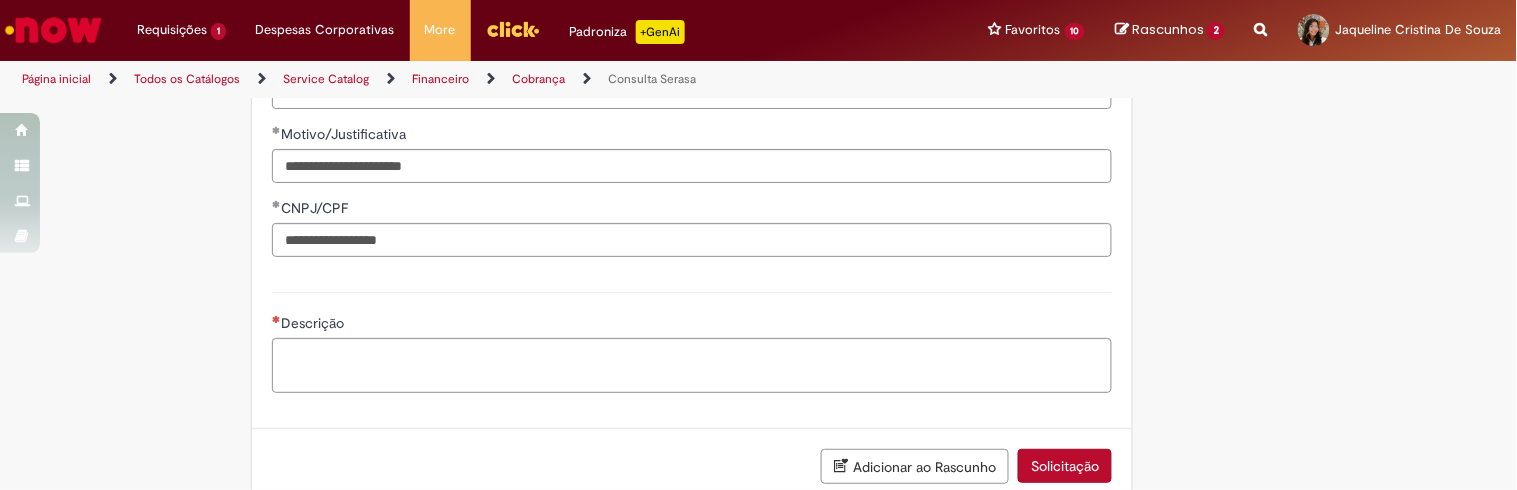 scroll, scrollTop: 824, scrollLeft: 0, axis: vertical 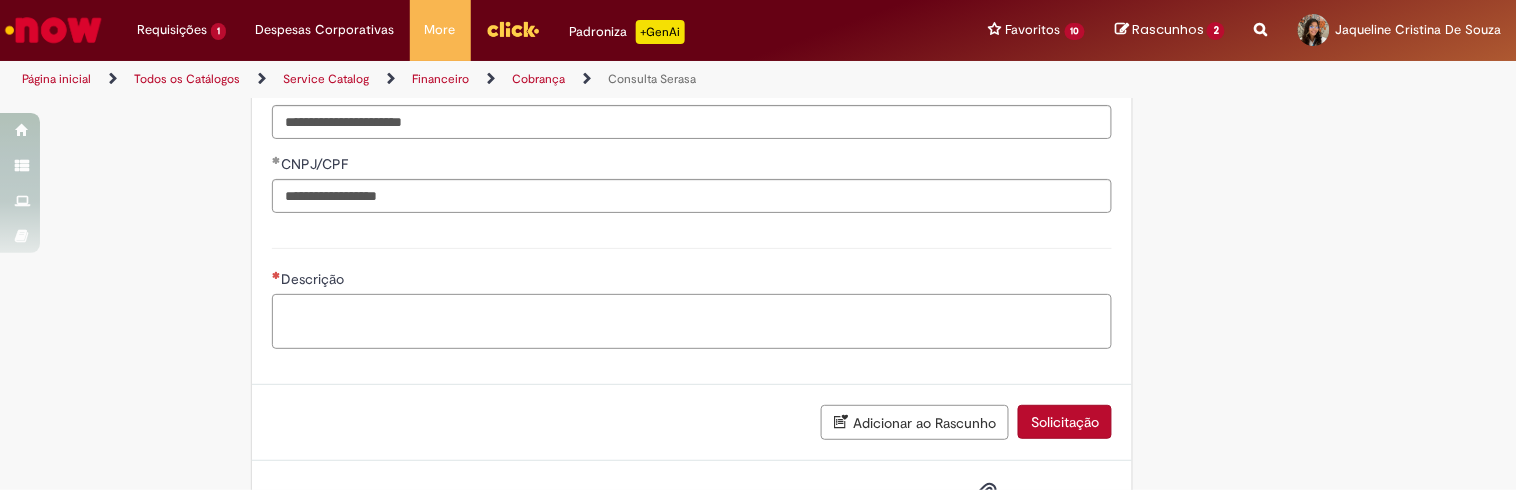 click on "Descrição" at bounding box center (692, 321) 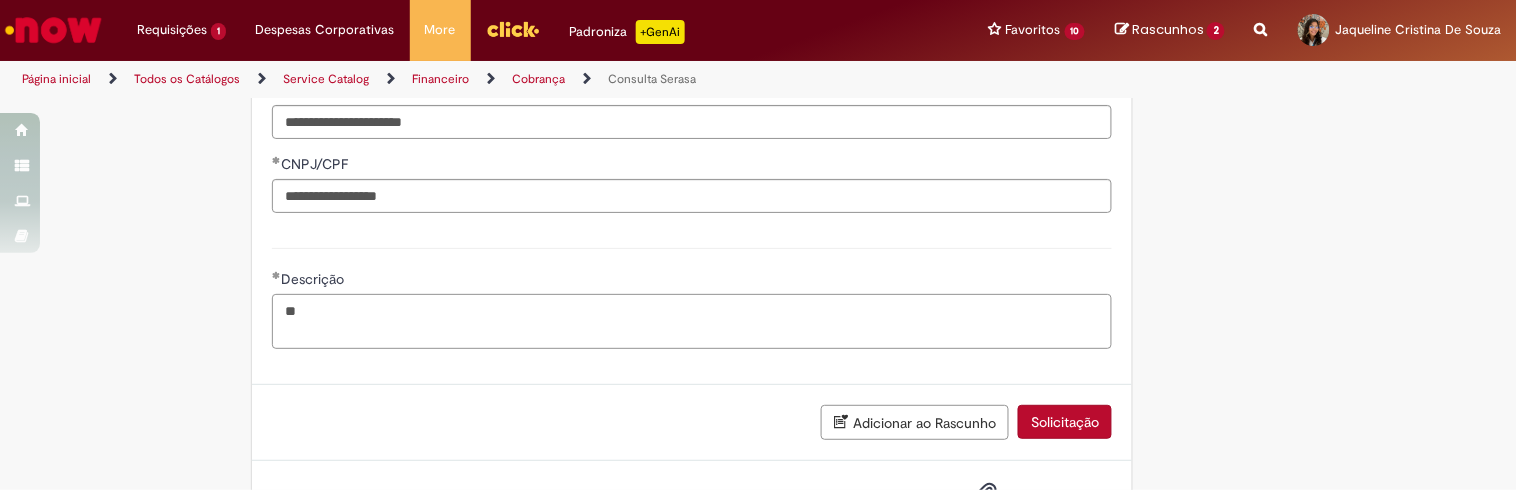 type on "*" 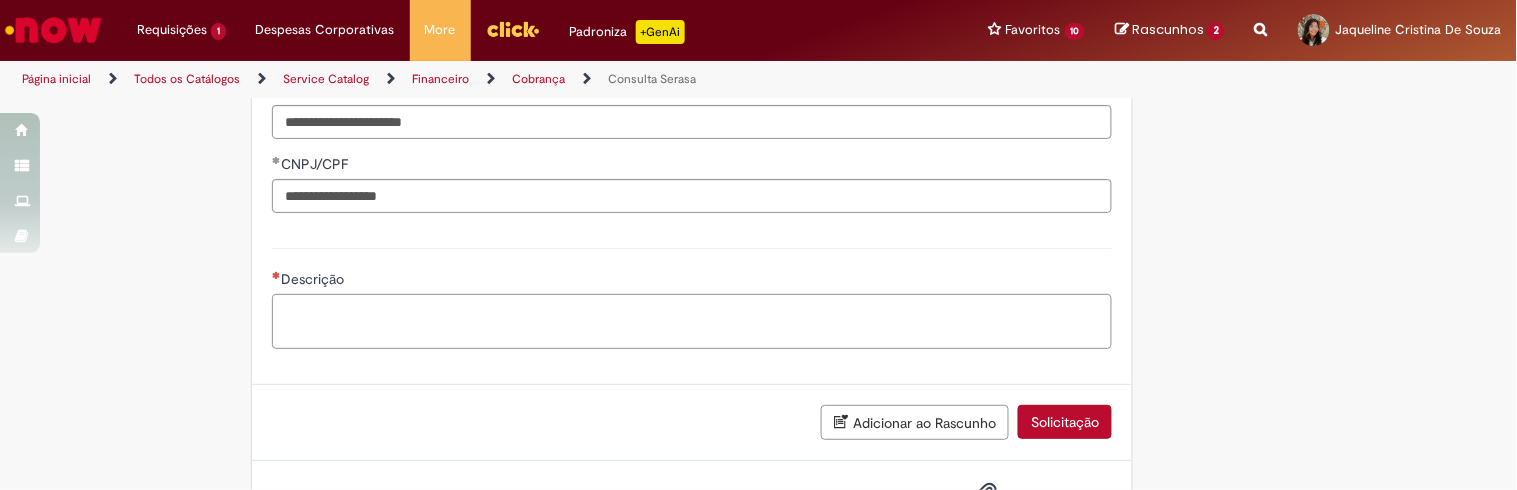 type on "*" 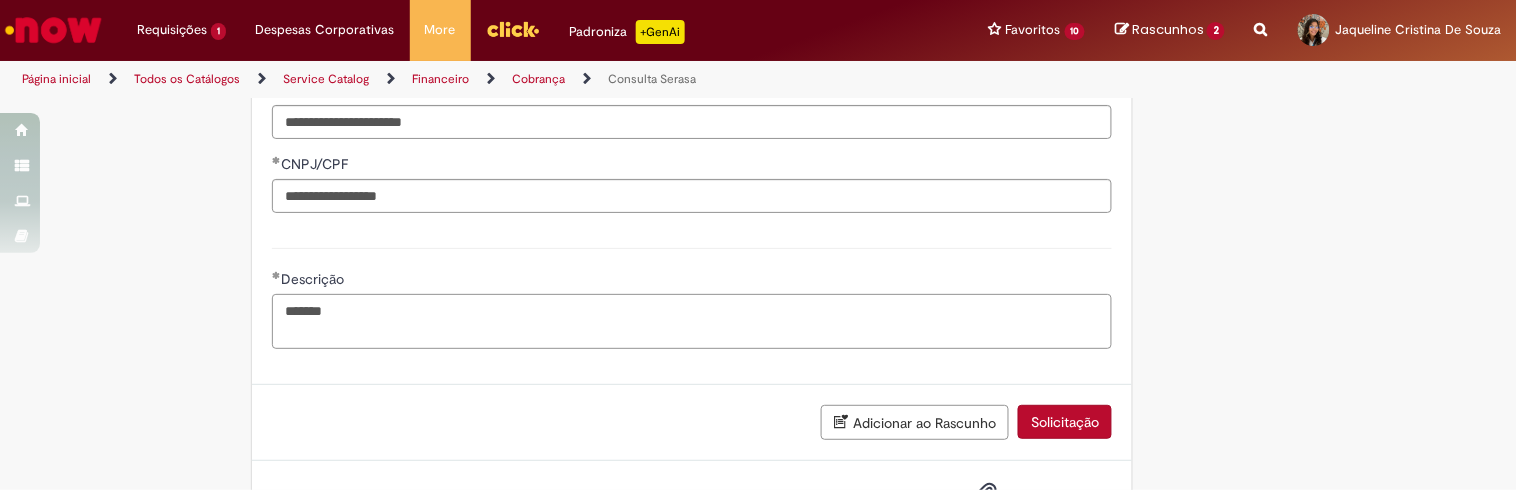 paste on "******" 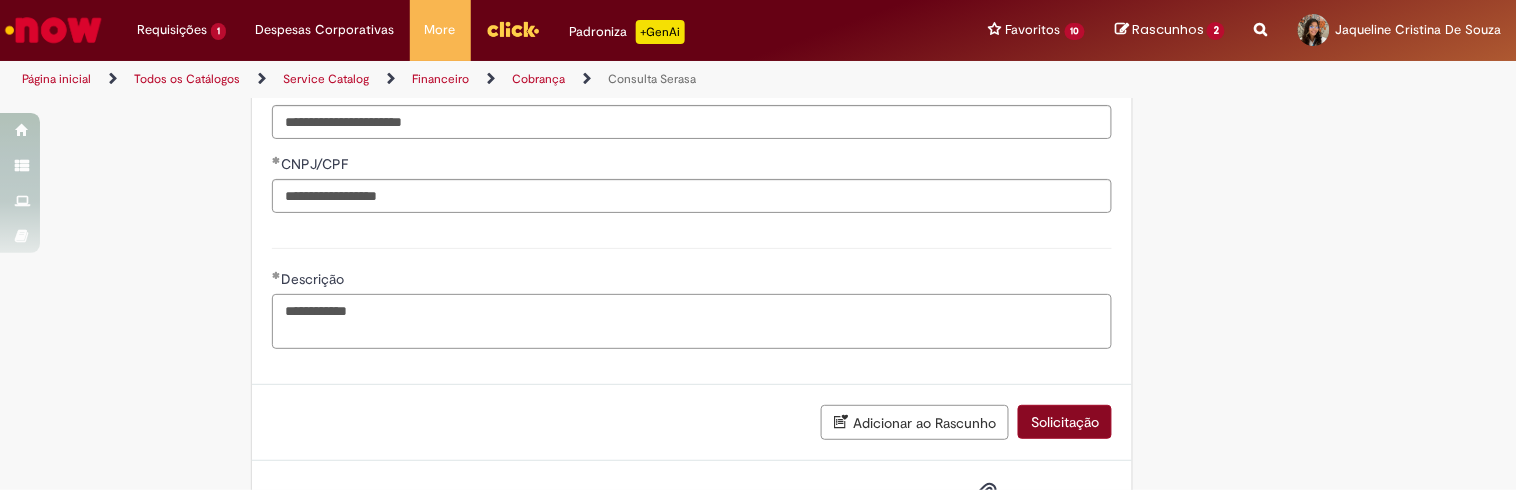 type on "**********" 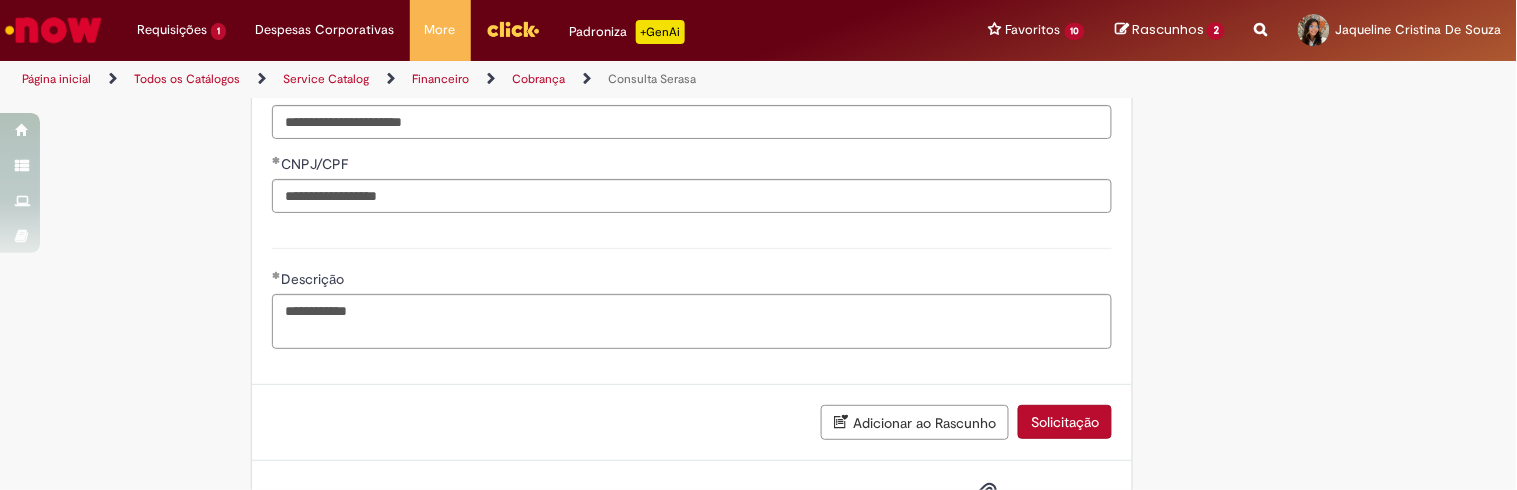 click on "Solicitação" at bounding box center [1065, 422] 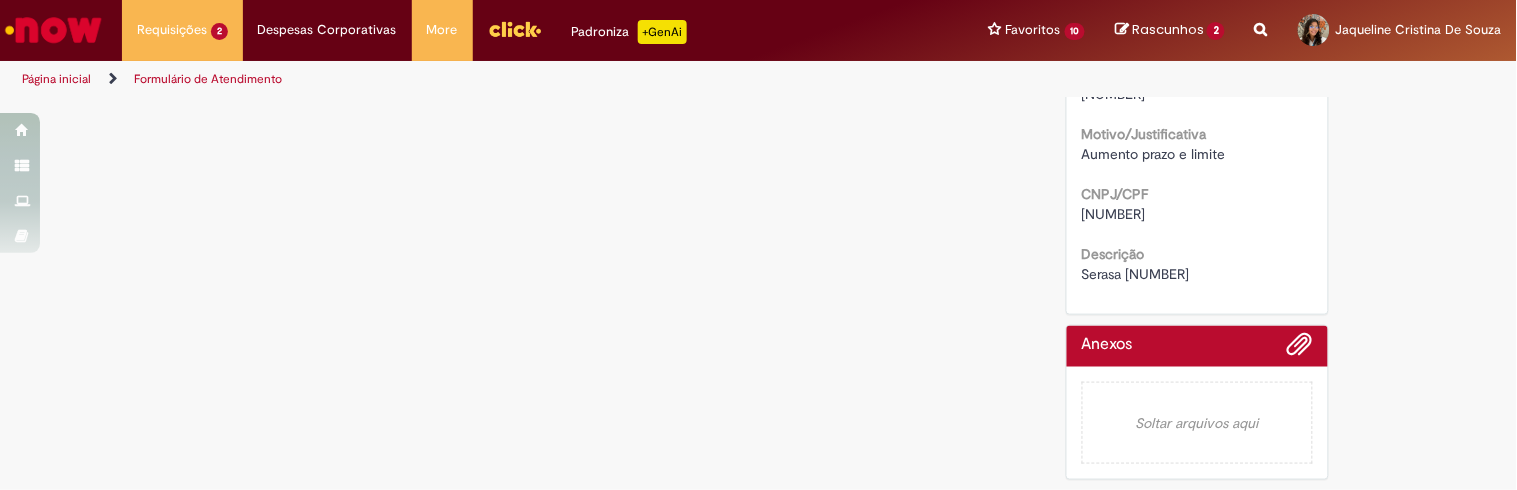 scroll, scrollTop: 0, scrollLeft: 0, axis: both 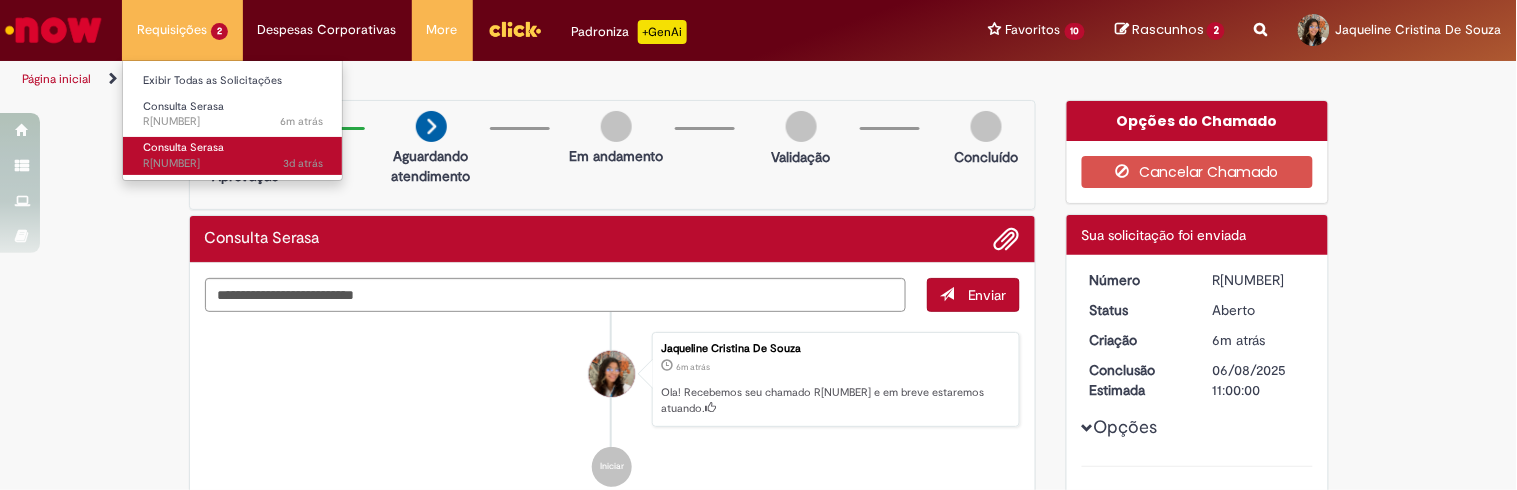 click on "Consulta Serasa" at bounding box center [183, 147] 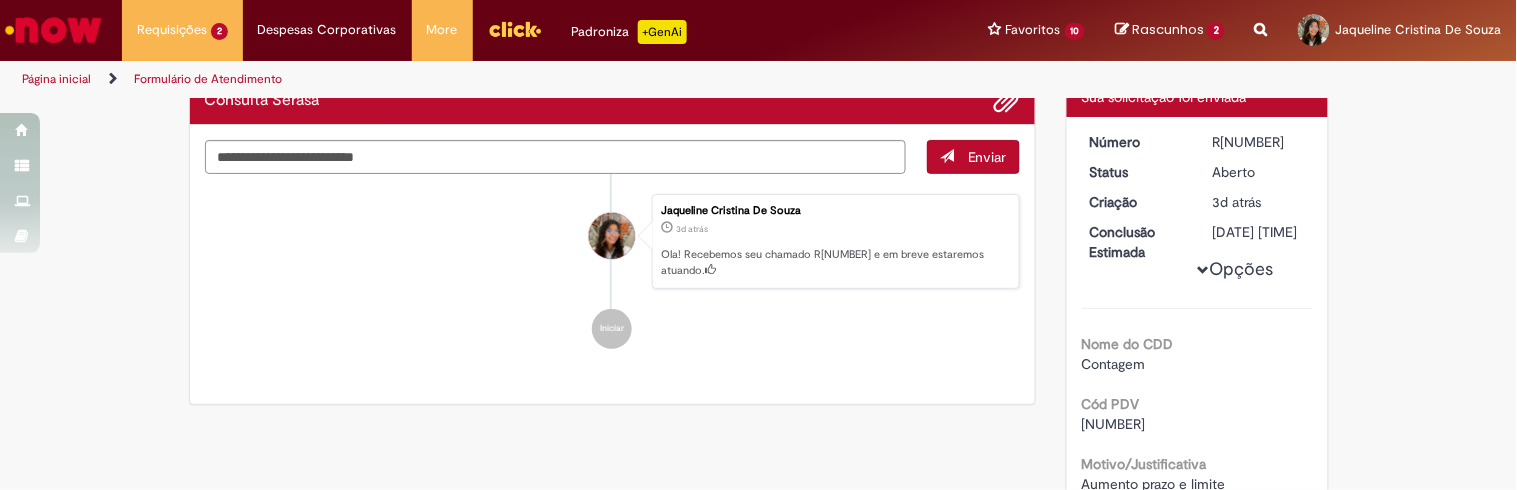 scroll, scrollTop: 214, scrollLeft: 0, axis: vertical 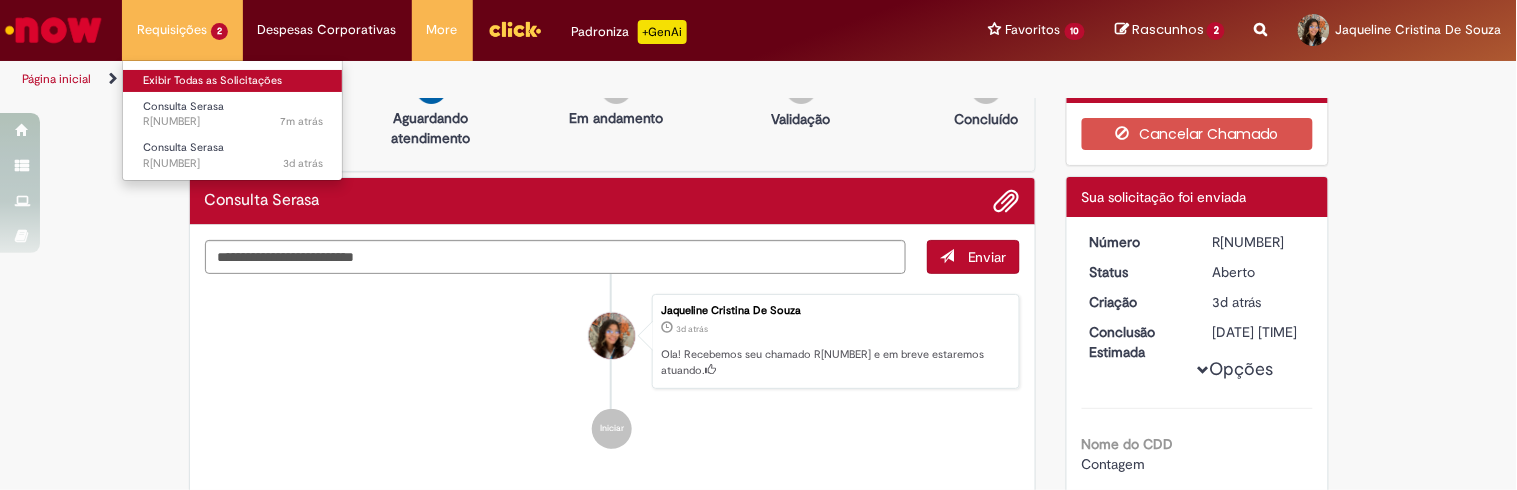 click on "Exibir Todas as Solicitações" at bounding box center [233, 81] 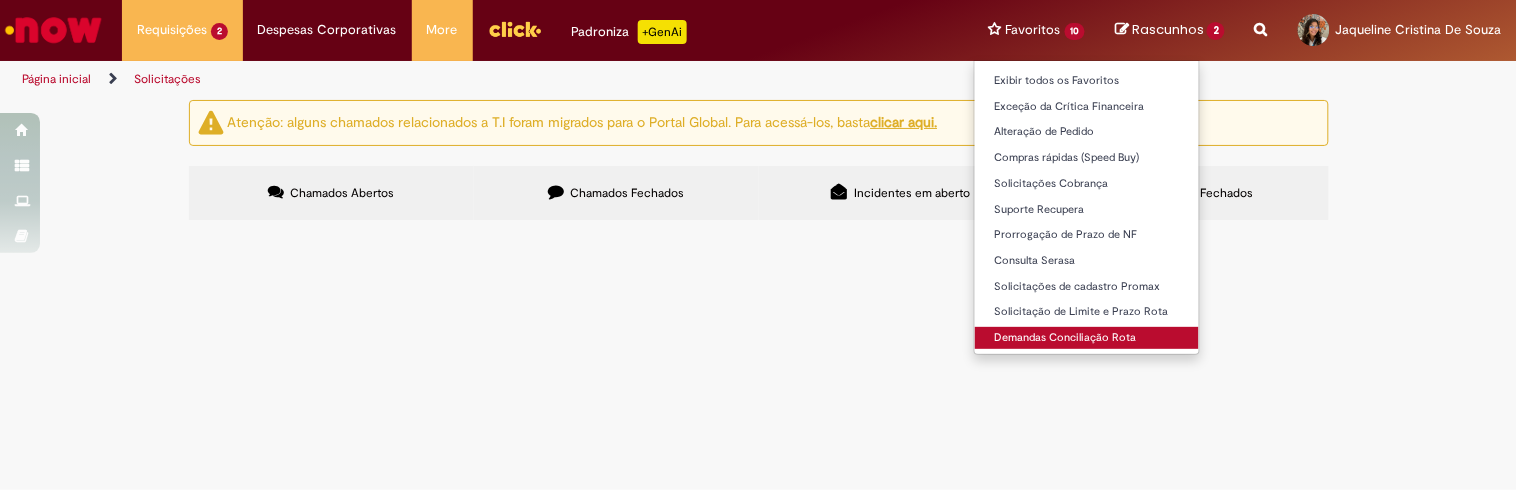 click on "Demandas Conciliação Rota" at bounding box center [1087, 338] 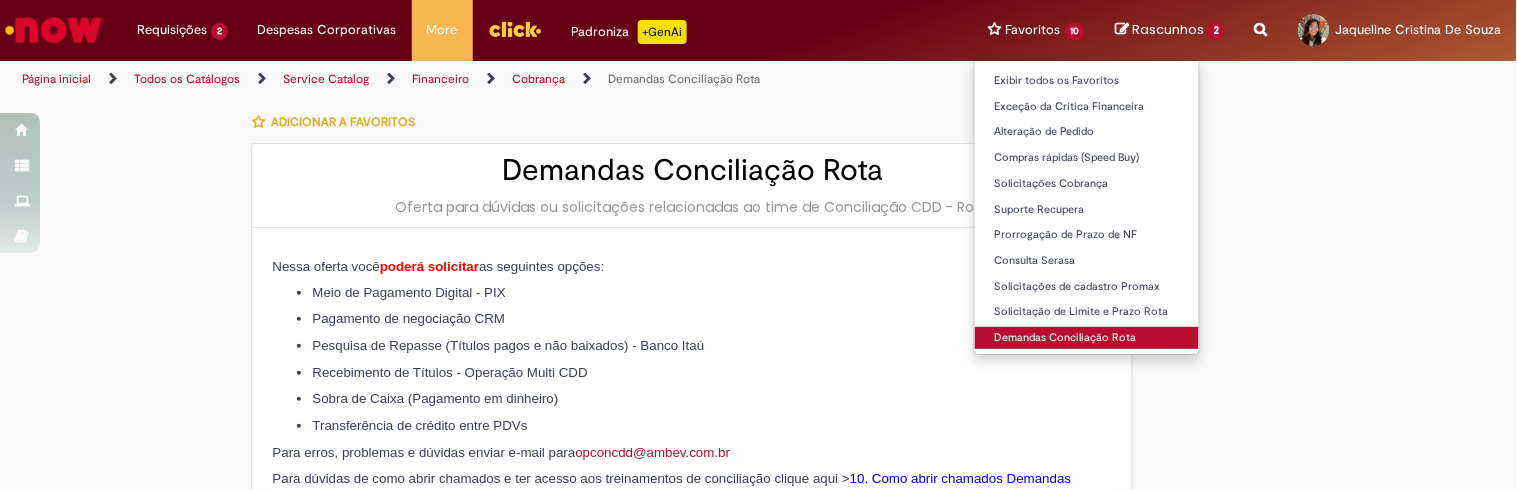 type on "********" 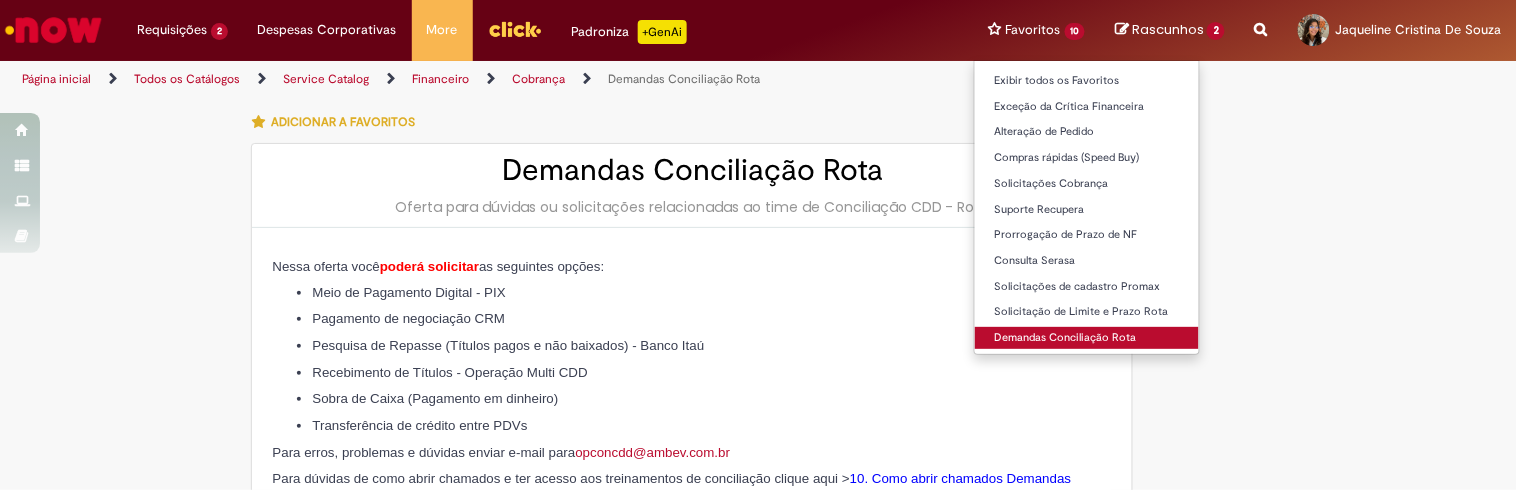 type on "**********" 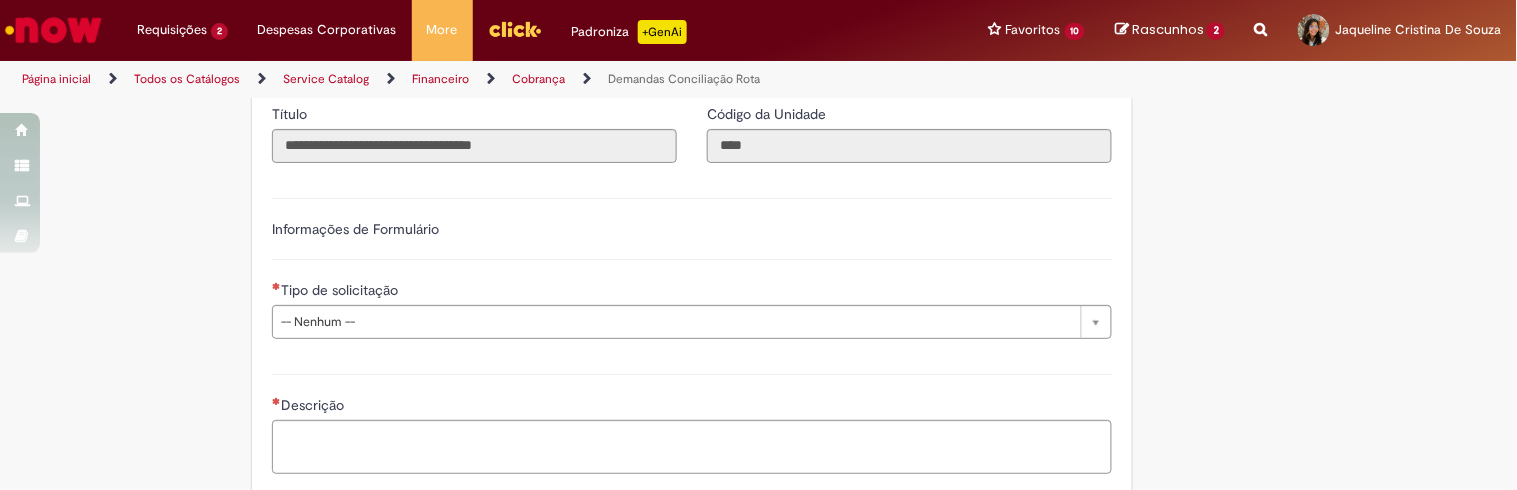 scroll, scrollTop: 844, scrollLeft: 0, axis: vertical 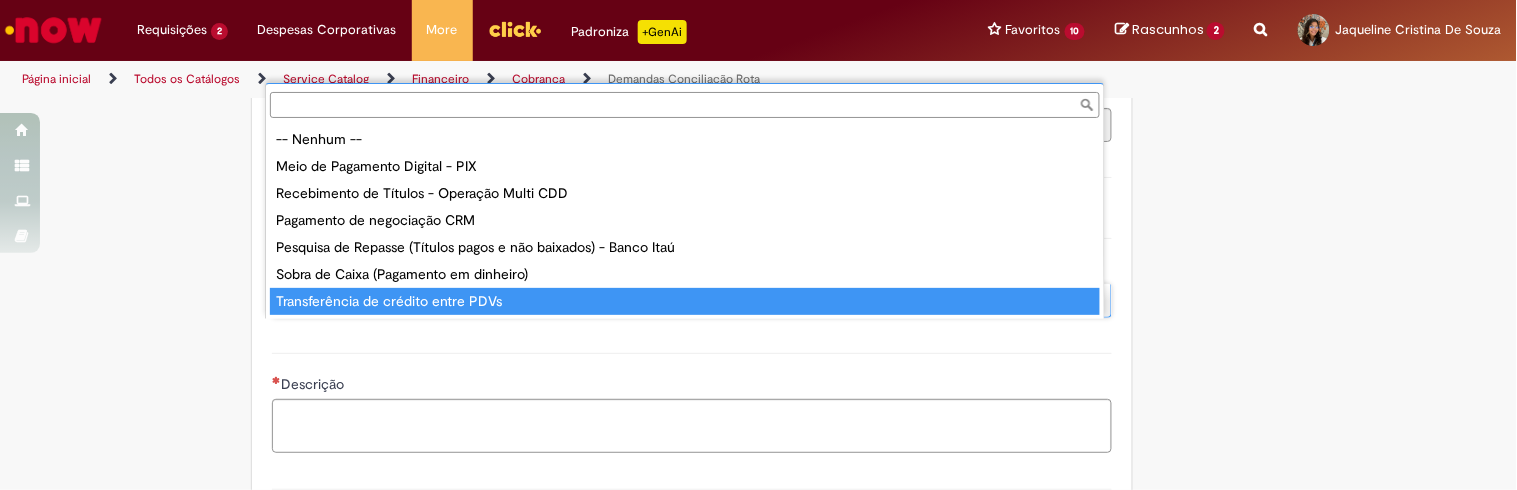 type on "**********" 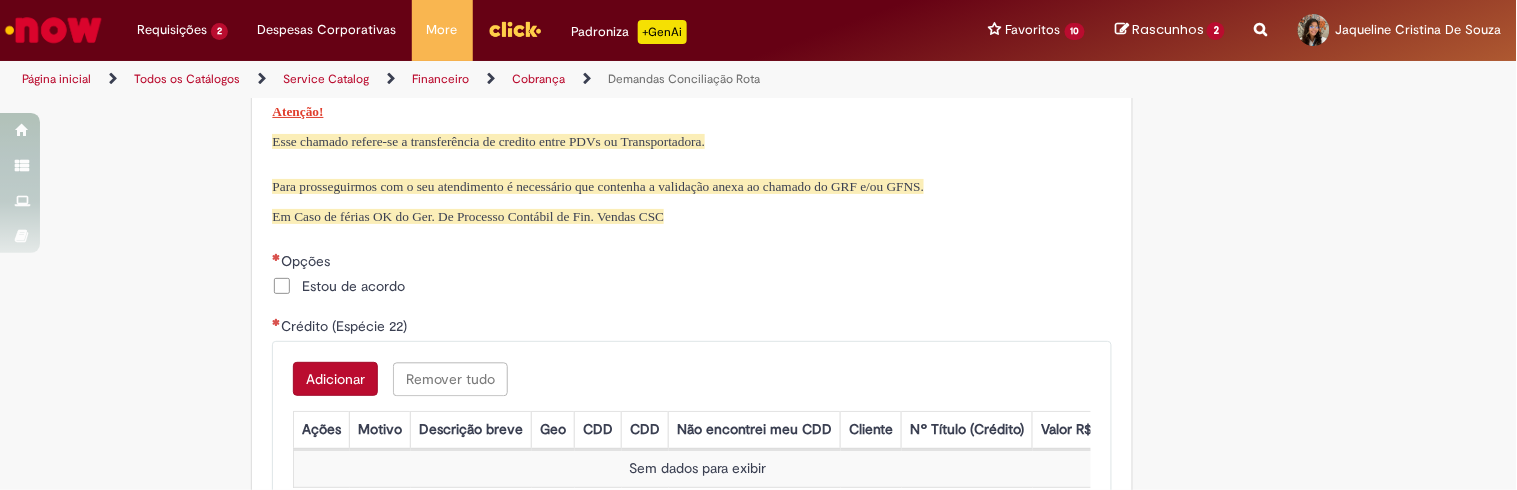 scroll, scrollTop: 1123, scrollLeft: 0, axis: vertical 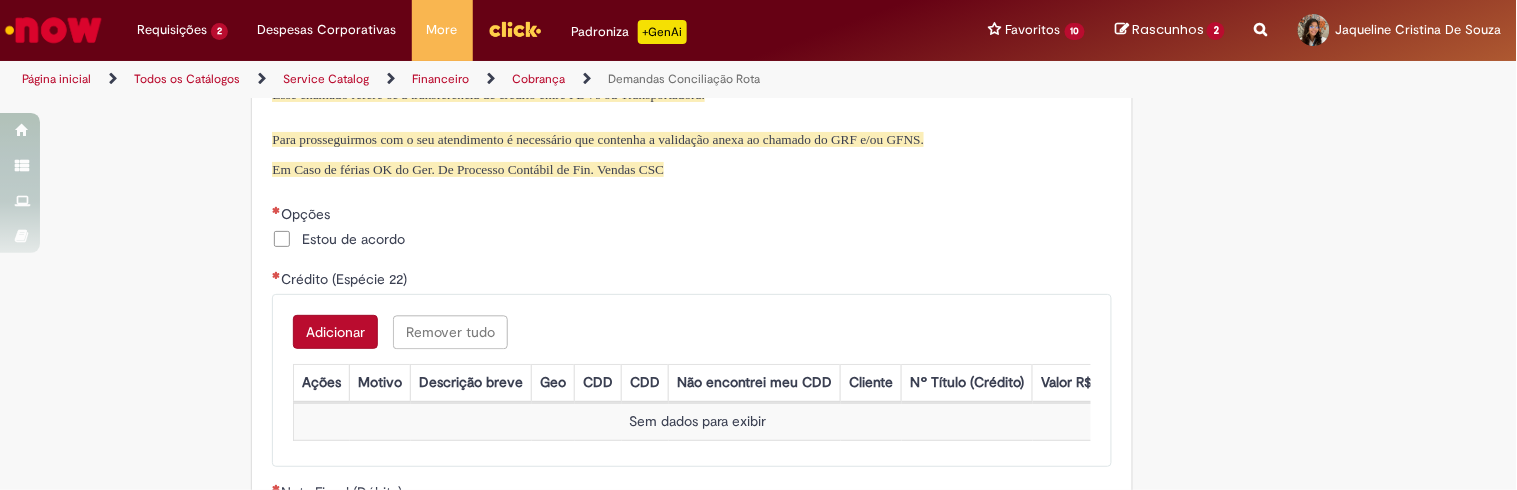 click on "Opções Estou de acordo Estou de acordo Estou ciente o que é sobra de caixa *** Obrigatório cópia da ATA de Diferença, Gerada pela Transportadora, aponta a diferença entre o valor Declarado e valor Apurado" at bounding box center (692, 229) 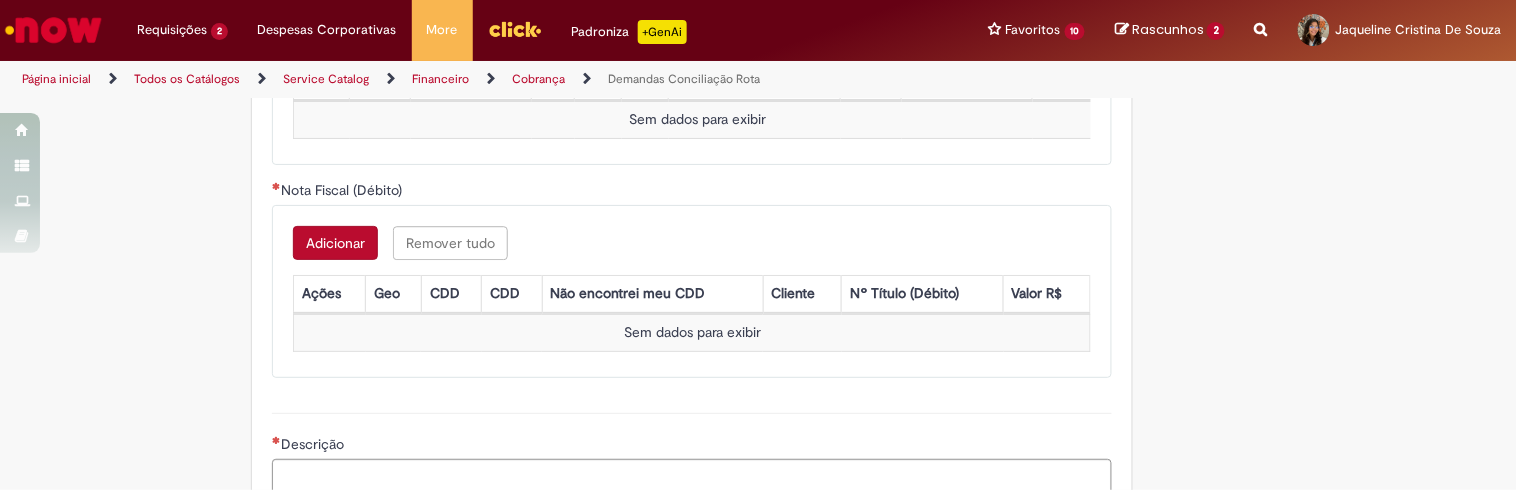 scroll, scrollTop: 1448, scrollLeft: 0, axis: vertical 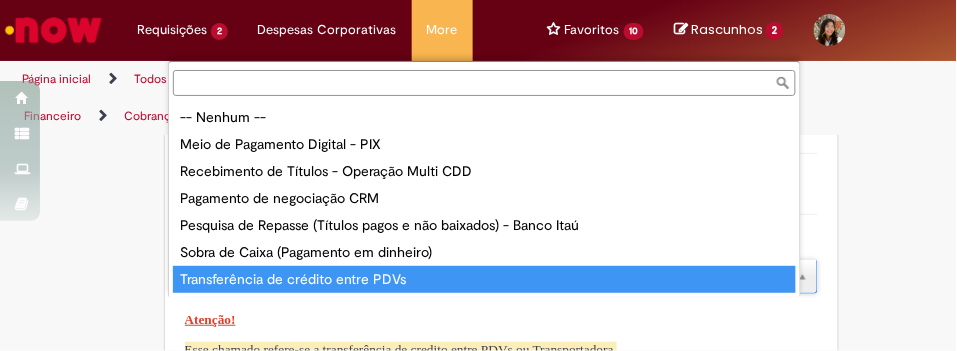 type on "**********" 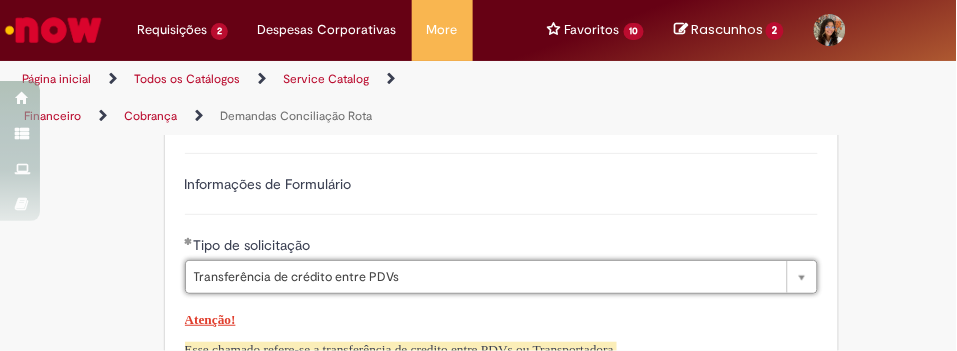 scroll, scrollTop: 0, scrollLeft: 223, axis: horizontal 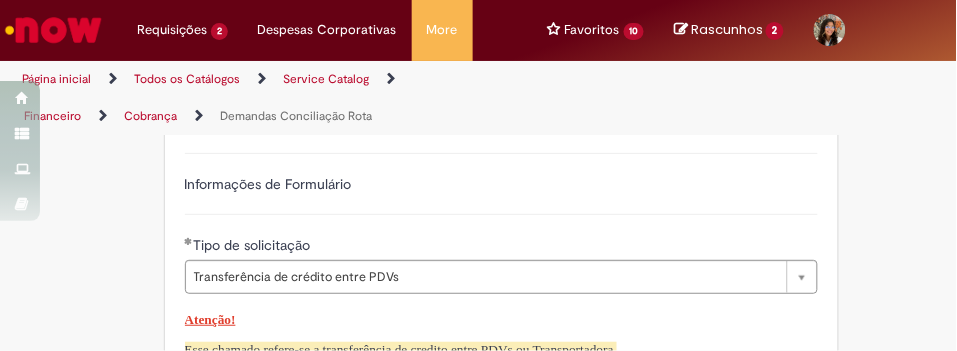click on "Adicionar a Favoritos
Demandas Conciliação Rota
Oferta para dúvidas ou solicitações relacionadas ao time de Conciliação CDD - Rota
Nessa oferta você  poderá solicitar  as seguintes opções:
Meio de Pagamento Digital - PIX
Pagamento de negociação CRM
Pesquisa de Repasse (Títulos pagos e não baixados) - Banco Itaú
Recebimento de Títulos - Operação Multi CDD
Sobra de Caixa (Pagamento em dinheiro)
Transferência de crédito entre PDVs
Para erros, problemas e dúvidas enviar e-mail para  opconcdd@example.com
Para dúvidas de como abrir chamados e ter acesso aos treinamentos de conciliação clique aqui >  10. Como abrir chamados Demandas Conciliação Sharepoint Financeiro: https://anheuserbuschinbev.sharepoint.com/sites/ComunicaoOTC
Country Code ** Favorecido     [FIRST] [LAST]         ID" at bounding box center (479, 251) 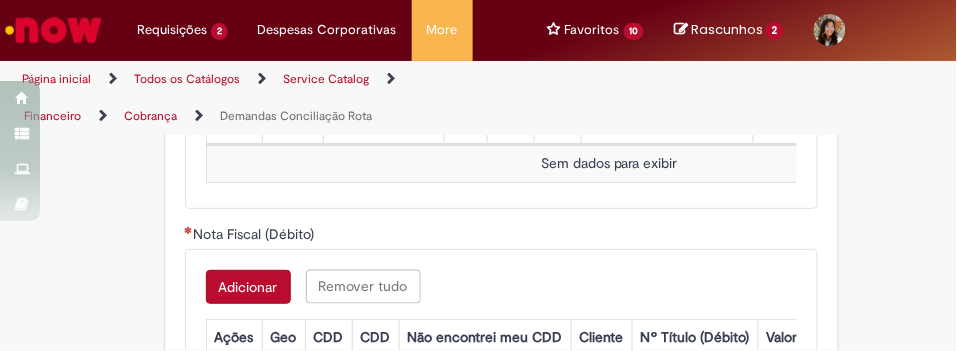 scroll, scrollTop: 1690, scrollLeft: 0, axis: vertical 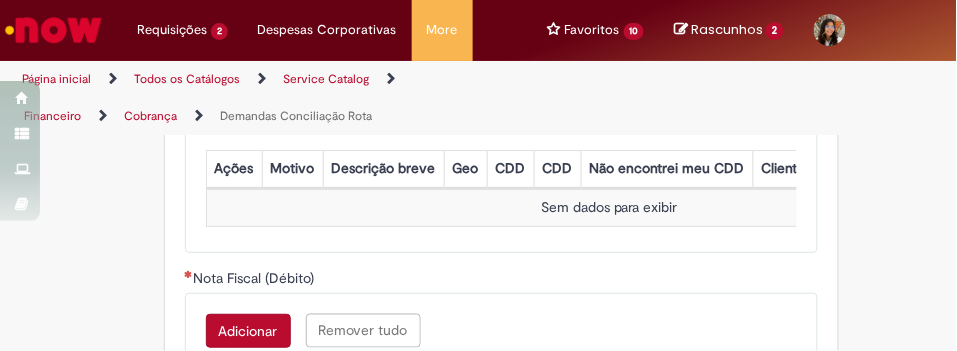 click on "Adicionar" at bounding box center [248, 118] 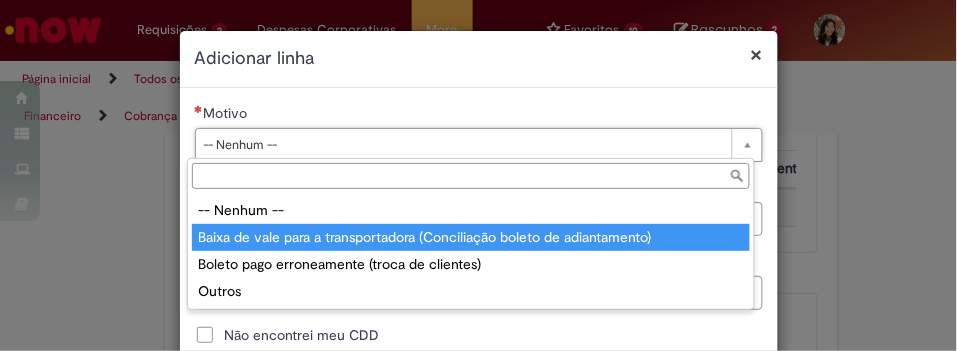 type on "**********" 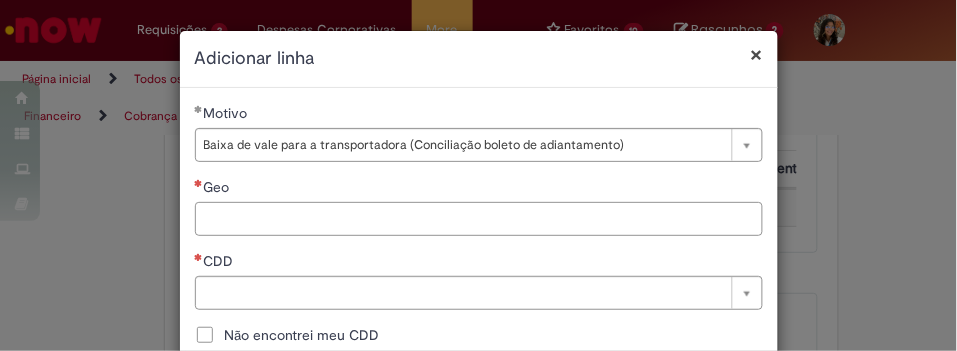 click on "Geo" at bounding box center [479, 219] 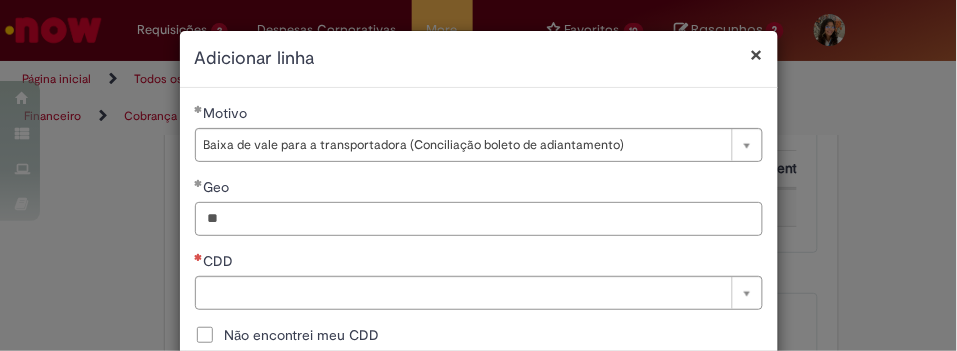 type on "**" 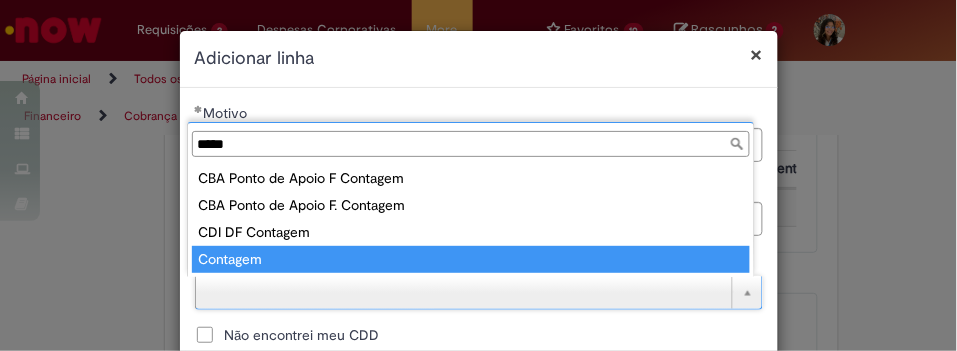 type on "*****" 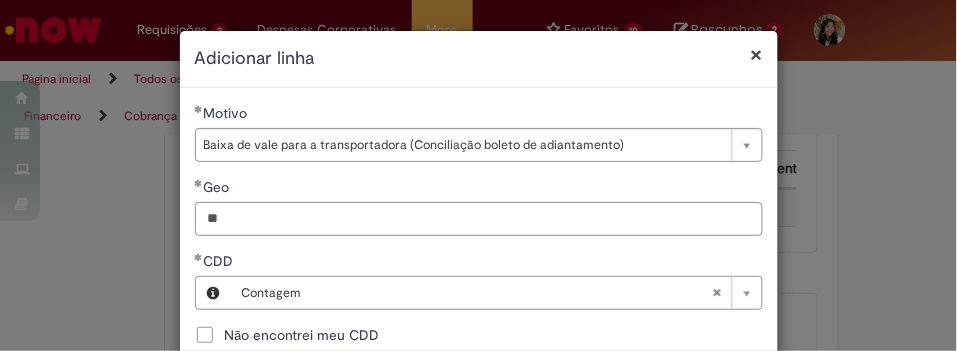 click on "**********" at bounding box center [479, 337] 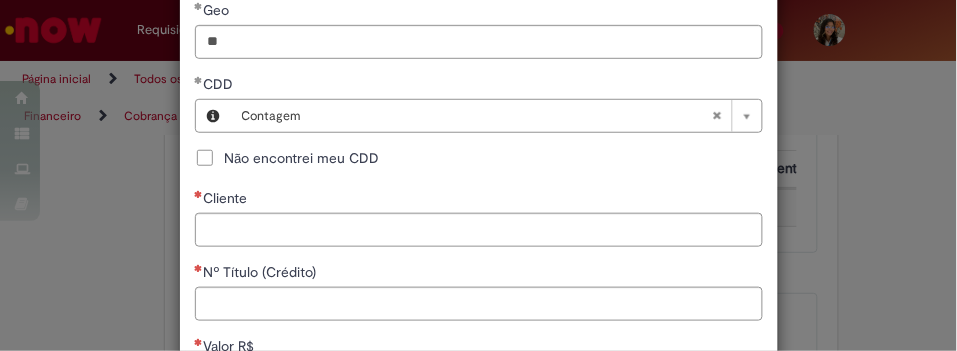 scroll, scrollTop: 266, scrollLeft: 0, axis: vertical 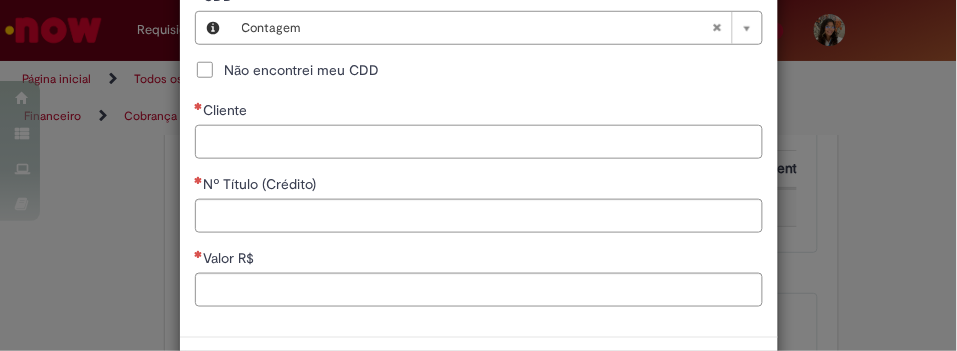 click on "Cliente" at bounding box center [479, 142] 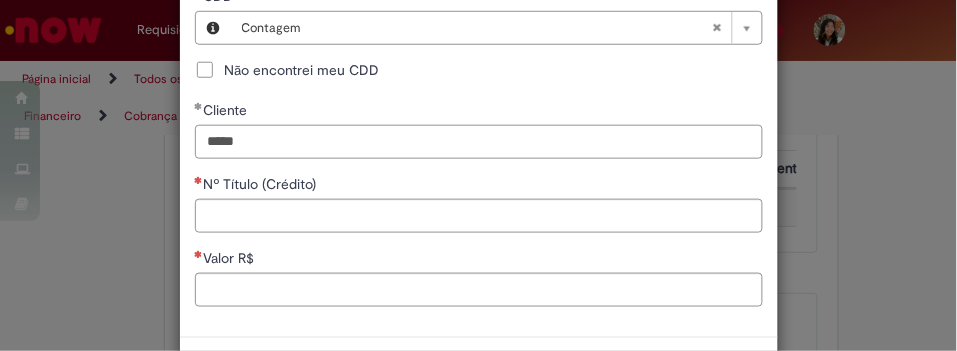 type on "*****" 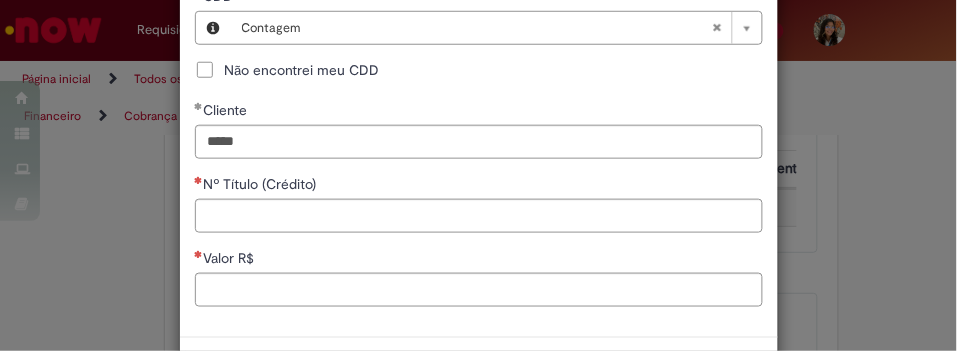 click on "CDD" at bounding box center (479, -2) 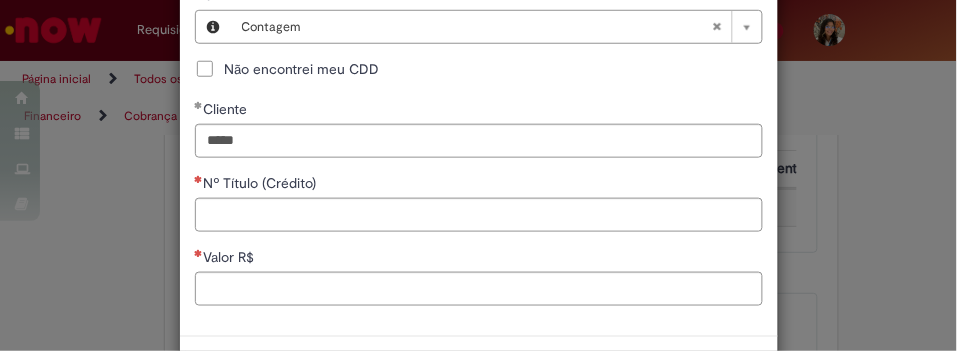 click on "**********" at bounding box center (479, 71) 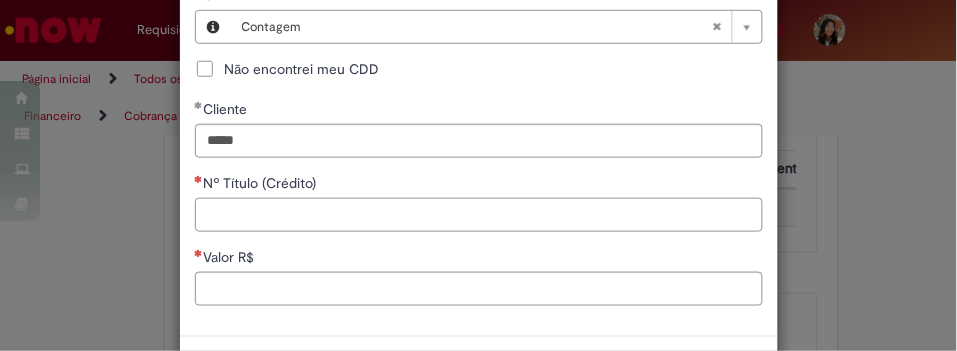 scroll, scrollTop: 265, scrollLeft: 0, axis: vertical 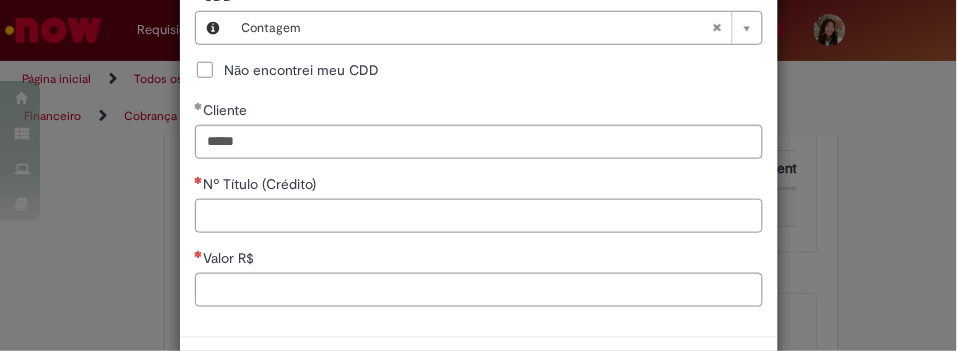click on "Nº Título (Crédito)" at bounding box center (479, 216) 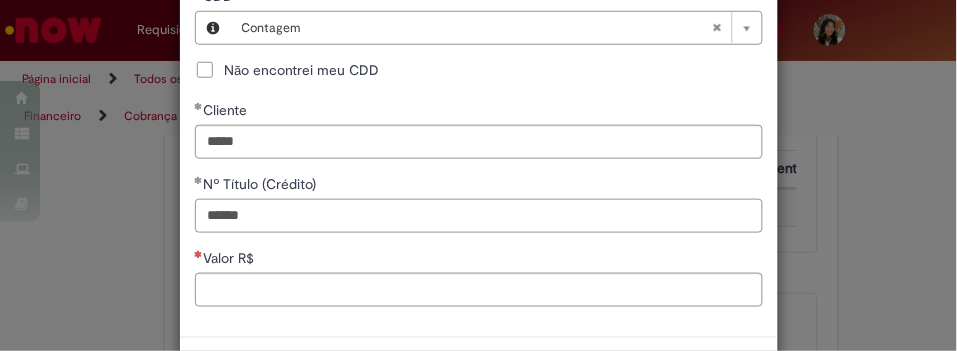 type on "******" 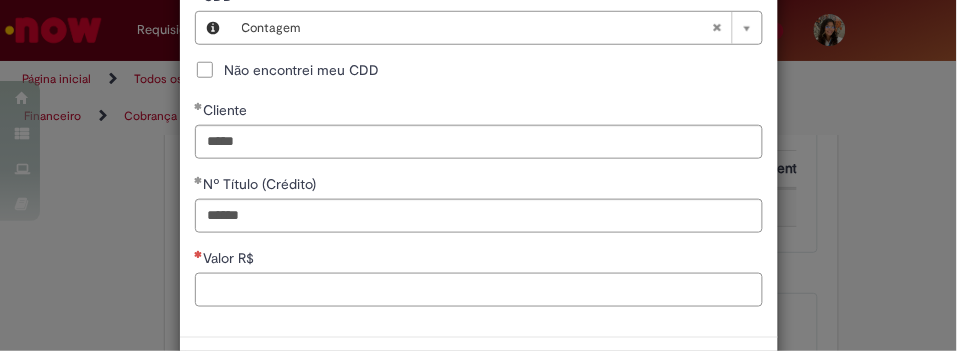 click on "Valor R$" at bounding box center (479, 290) 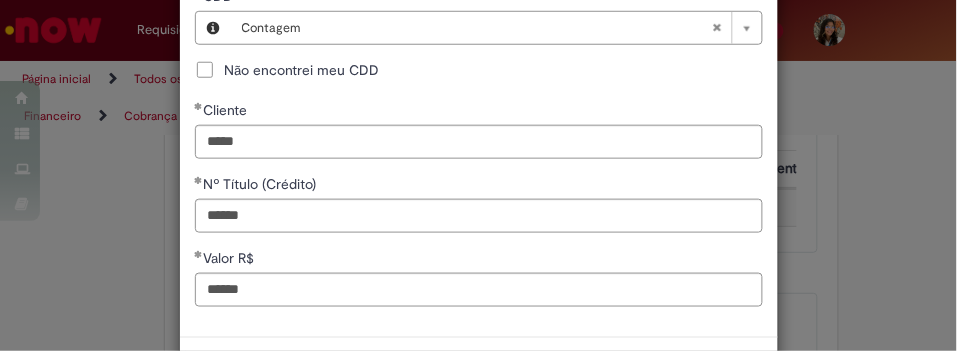 type on "*********" 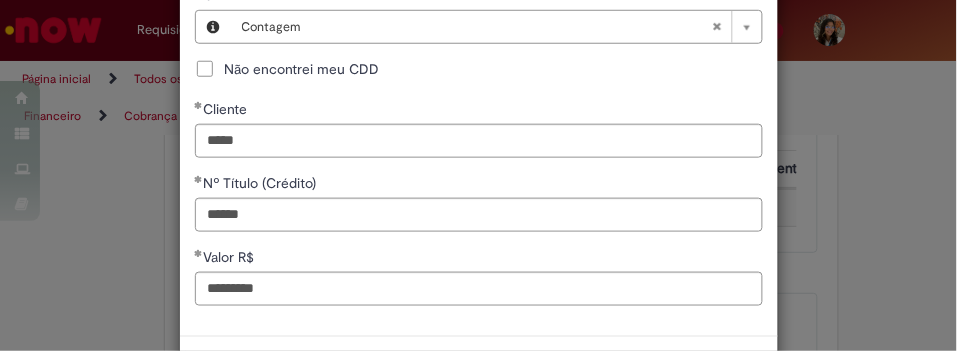 scroll, scrollTop: 350, scrollLeft: 0, axis: vertical 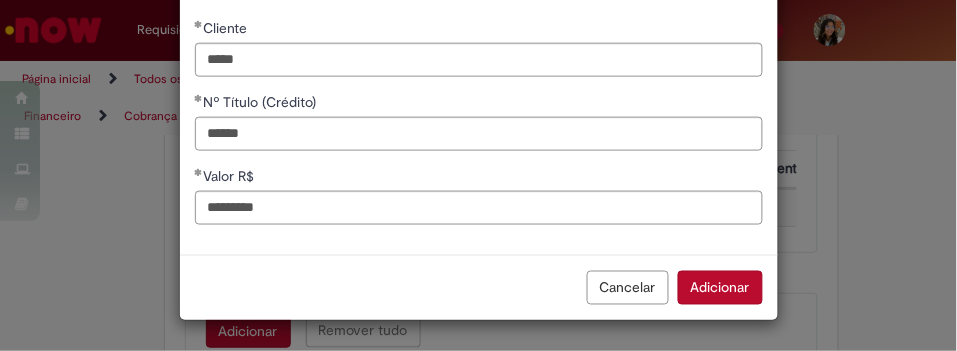 click on "Adicionar" at bounding box center (720, 288) 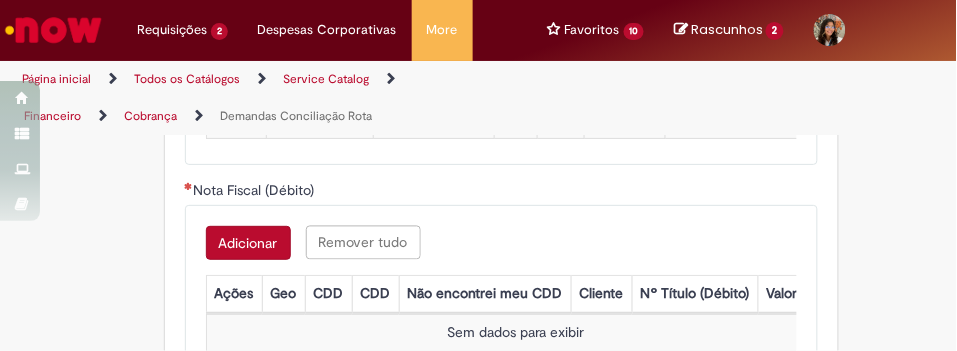 scroll, scrollTop: 1923, scrollLeft: 0, axis: vertical 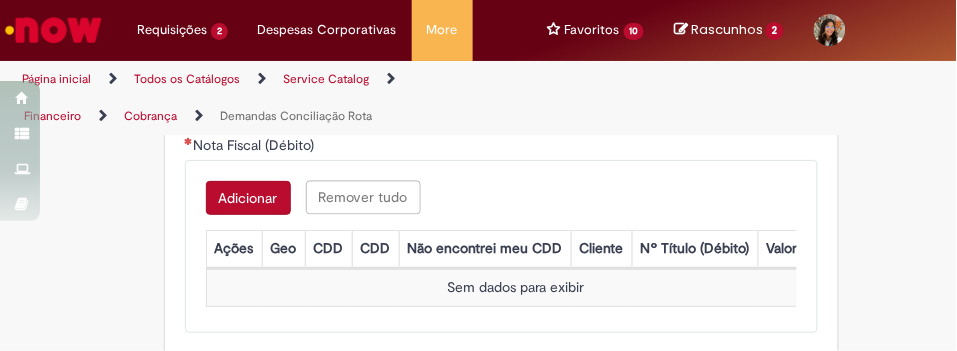 click on "Adicionar" at bounding box center [248, 198] 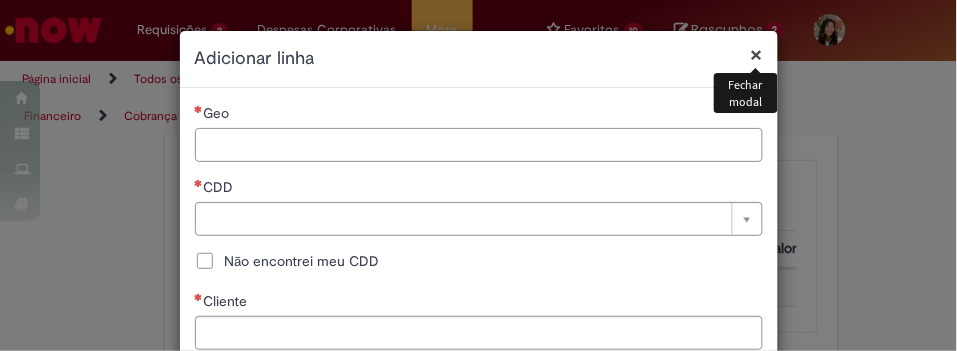click on "Geo" at bounding box center [479, 145] 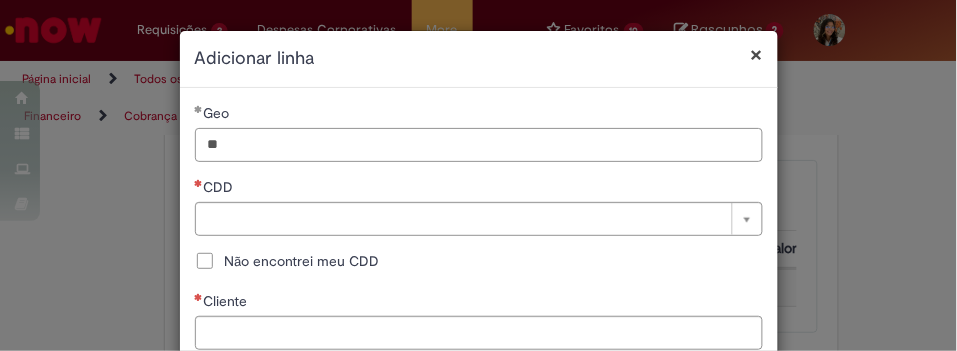 type on "*" 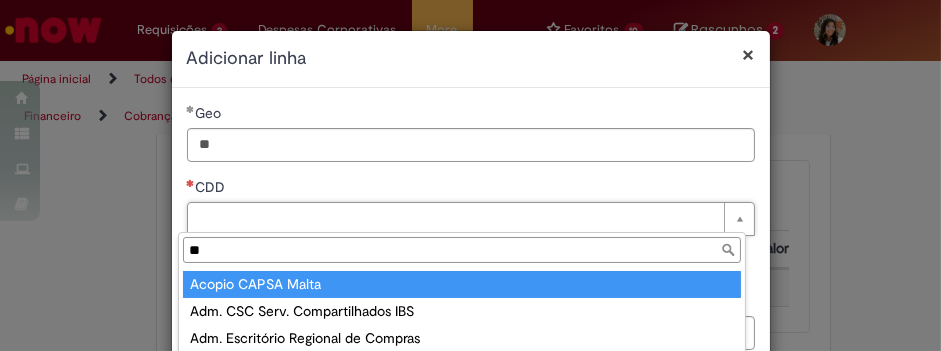 type on "*" 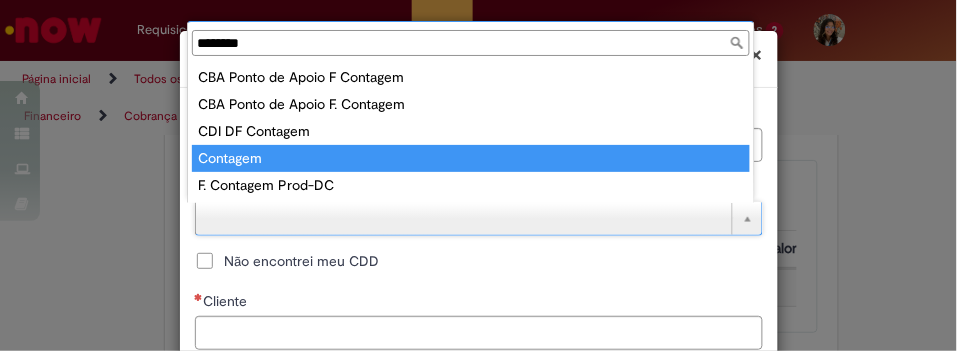 type on "********" 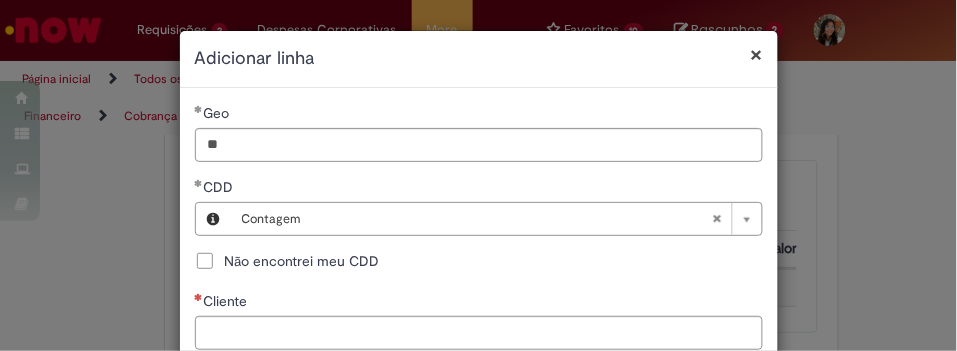 click on "**********" at bounding box center (479, 300) 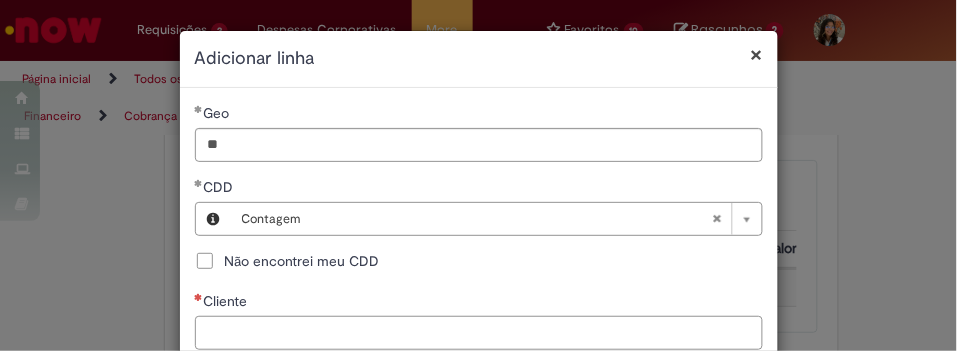 click on "Cliente" at bounding box center [479, 333] 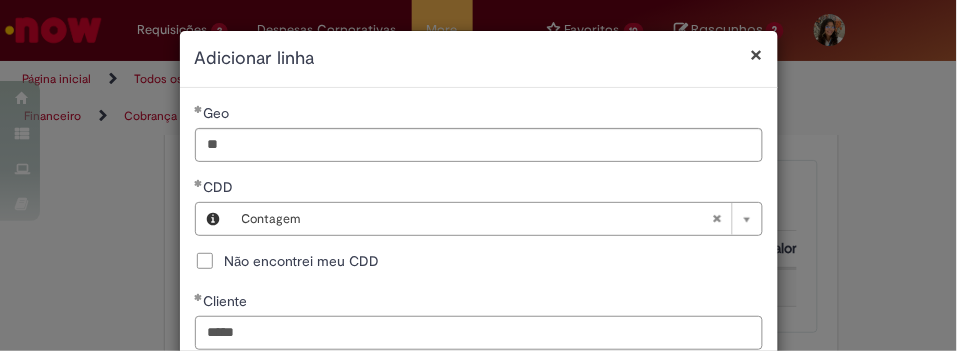 type on "*****" 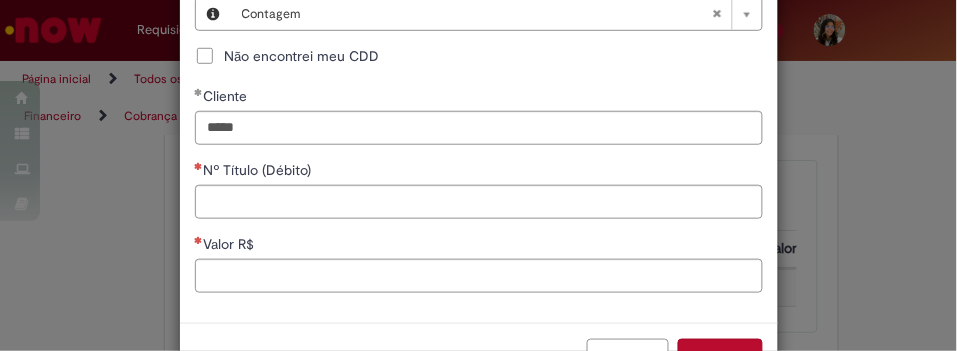 scroll, scrollTop: 211, scrollLeft: 0, axis: vertical 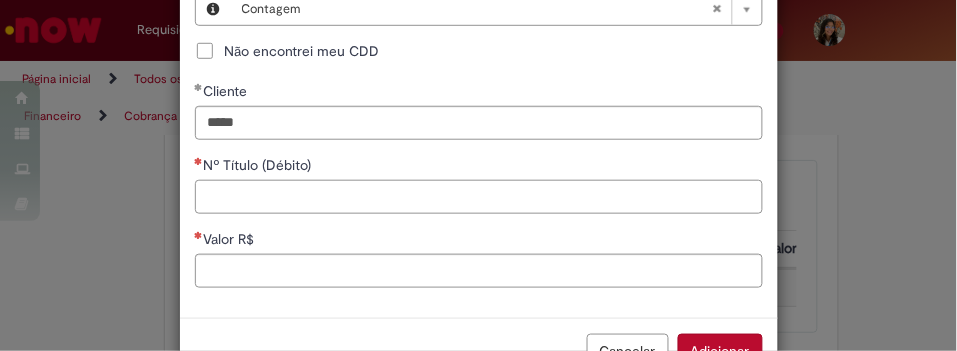 click on "Nº Título (Débito)" at bounding box center [479, 197] 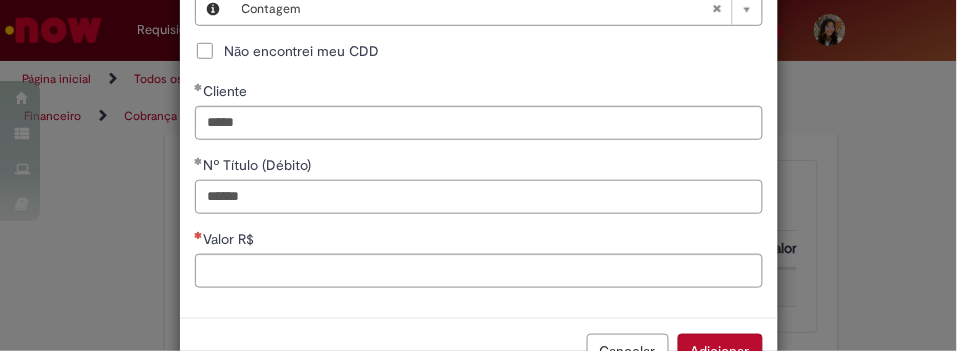 type on "******" 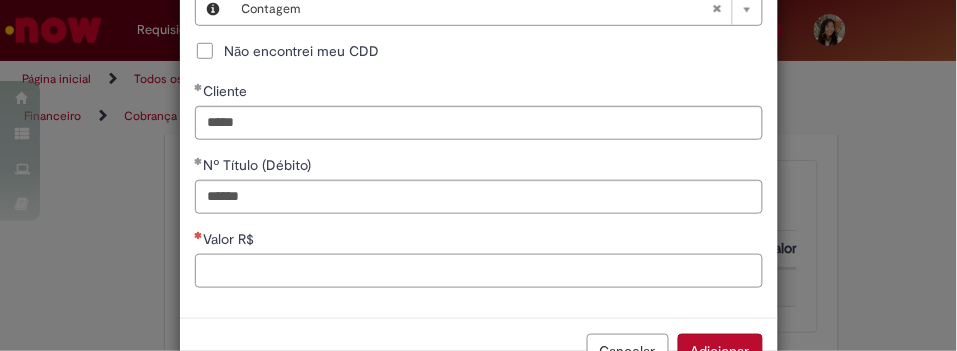 click on "Valor R$" at bounding box center (479, 271) 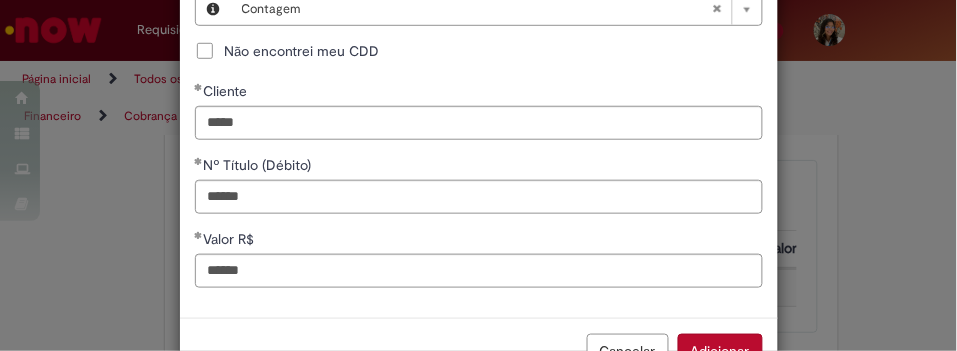 type on "*********" 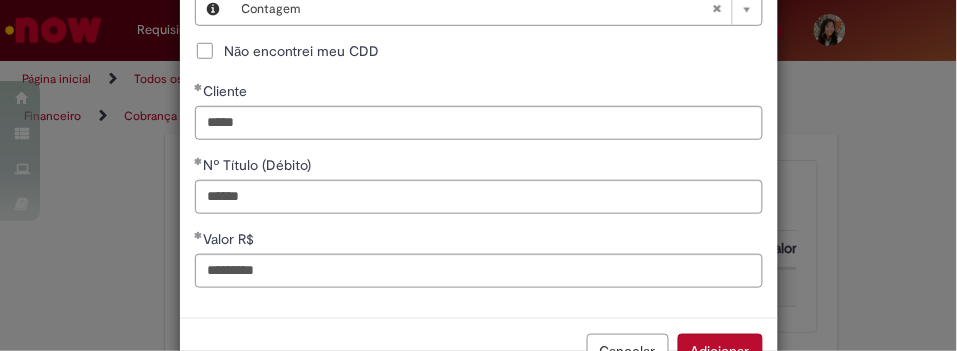 click on "Adicionar" at bounding box center (720, 351) 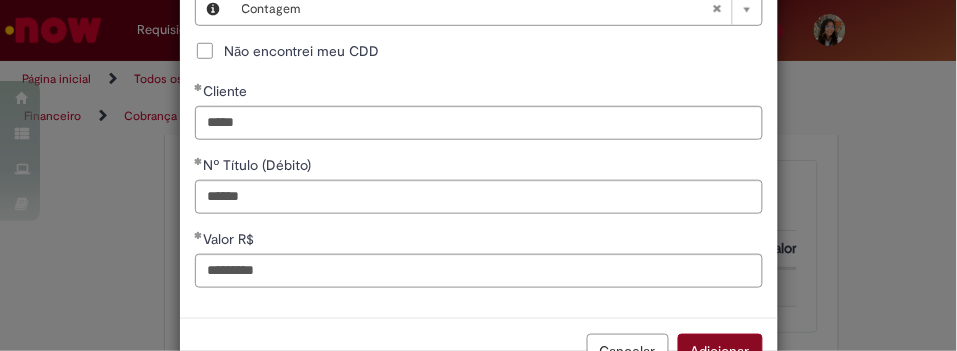 scroll, scrollTop: 226, scrollLeft: 0, axis: vertical 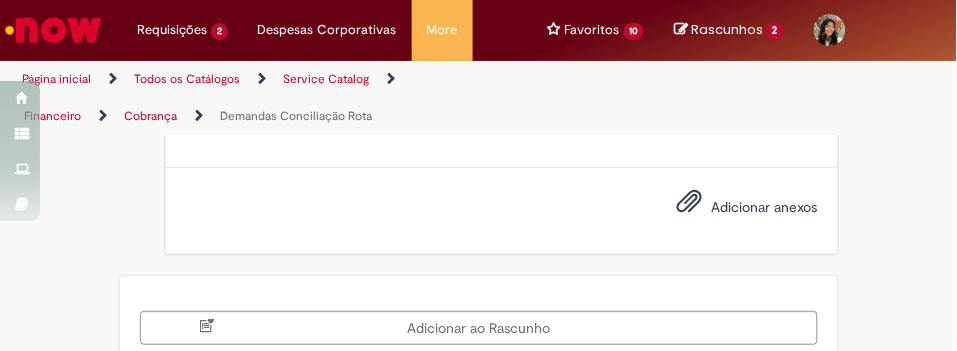 click on "Adicionar anexos" at bounding box center (733, 208) 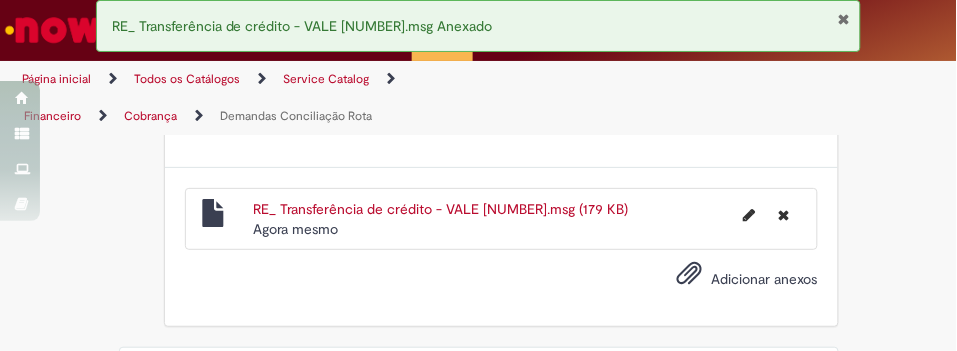 scroll, scrollTop: 2837, scrollLeft: 0, axis: vertical 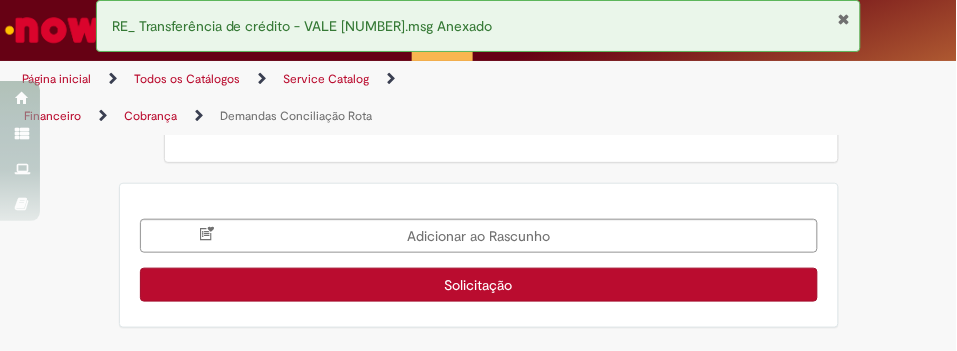 click on "Solicitação" at bounding box center (479, 285) 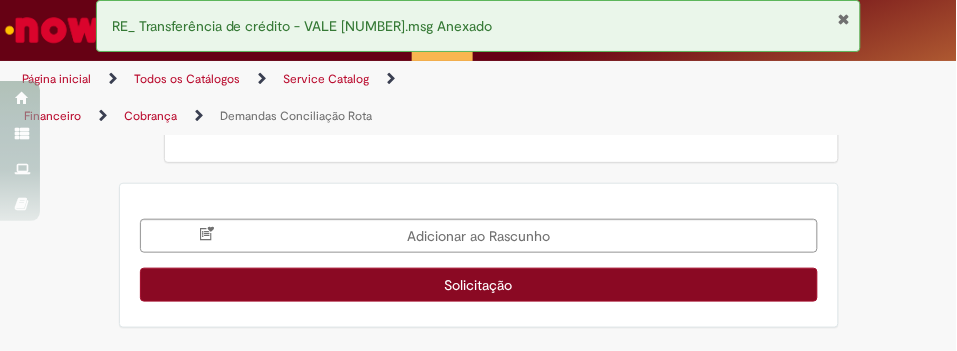 scroll, scrollTop: 2188, scrollLeft: 0, axis: vertical 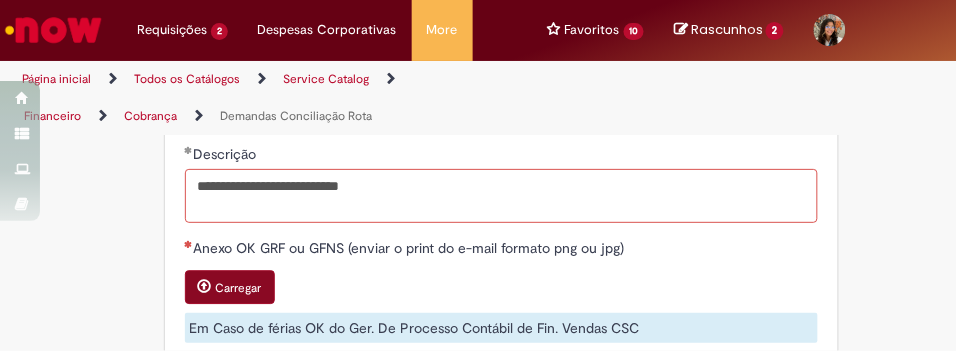 type on "**********" 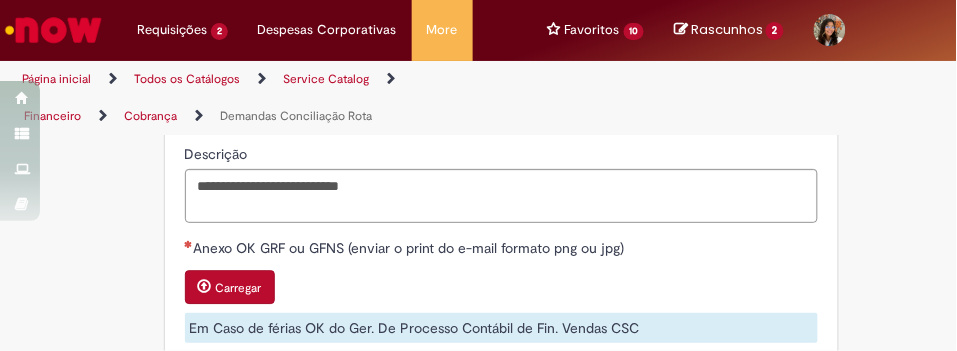 click on "Carregar" at bounding box center [230, 287] 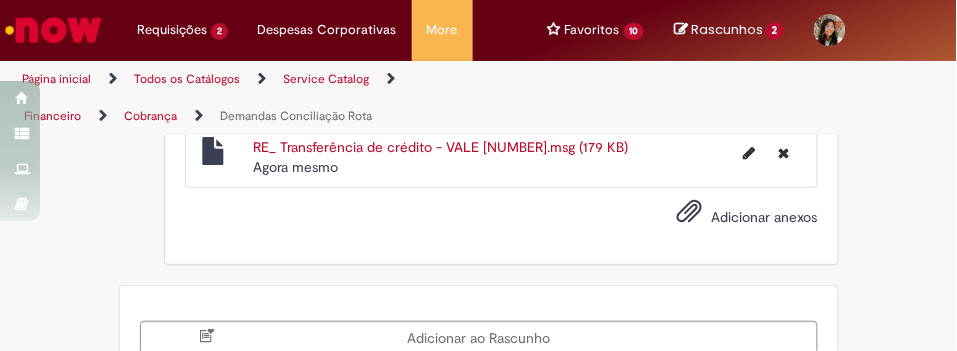scroll, scrollTop: 2732, scrollLeft: 0, axis: vertical 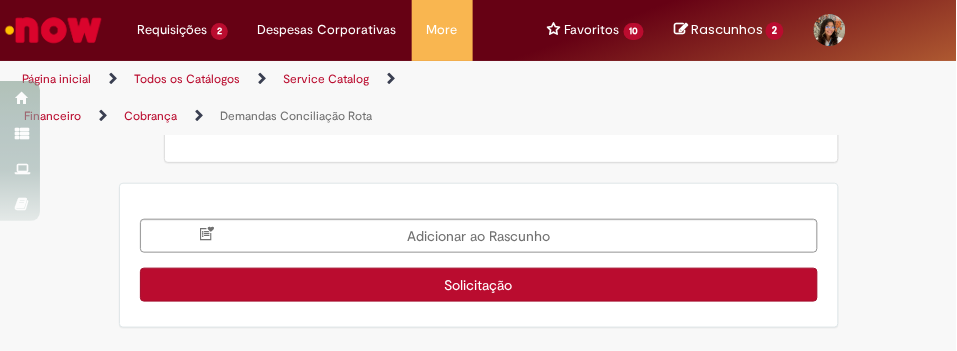 click on "Solicitação" at bounding box center (479, 285) 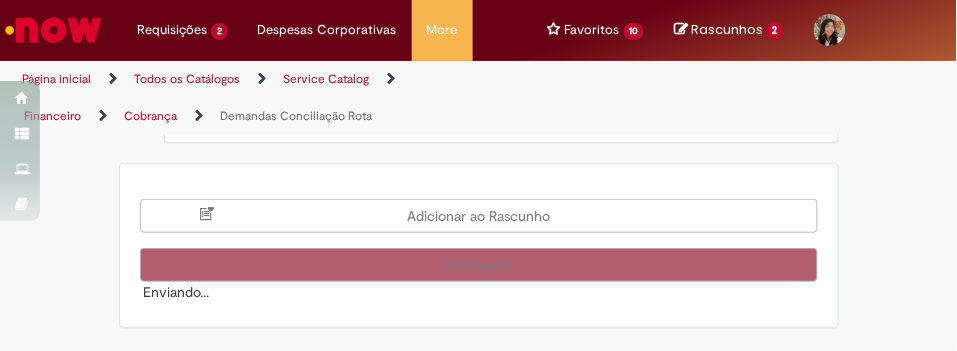scroll, scrollTop: 2290, scrollLeft: 0, axis: vertical 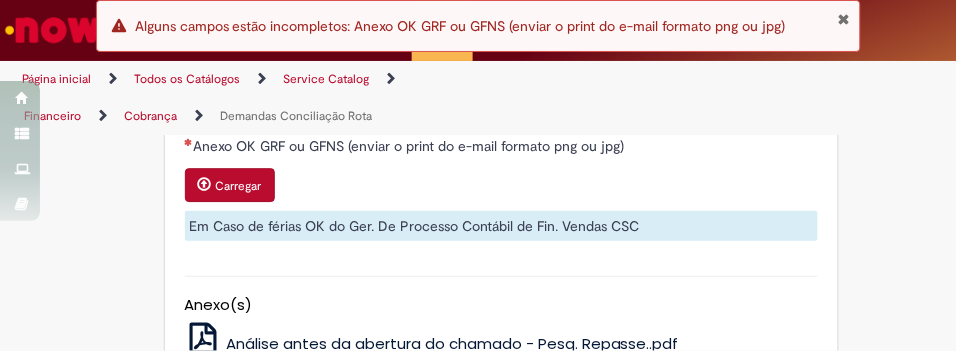 click on "Carregar" at bounding box center (230, 185) 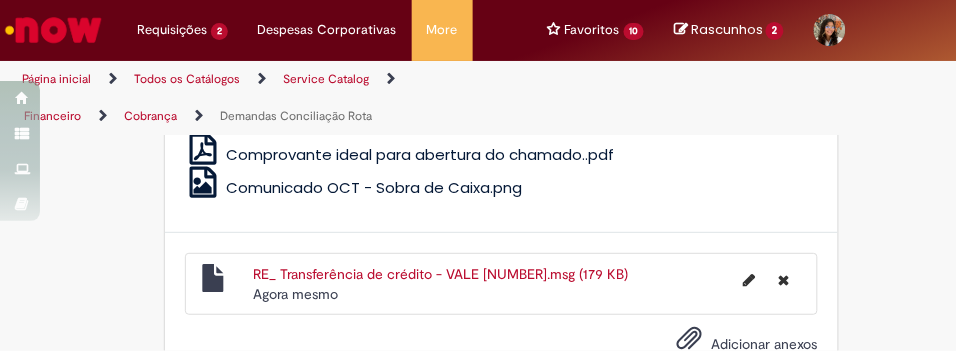 scroll, scrollTop: 2710, scrollLeft: 0, axis: vertical 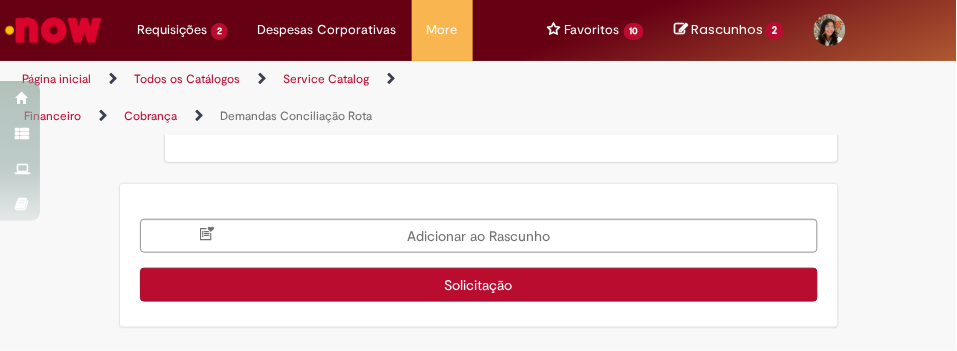 click on "Solicitação" at bounding box center [479, 285] 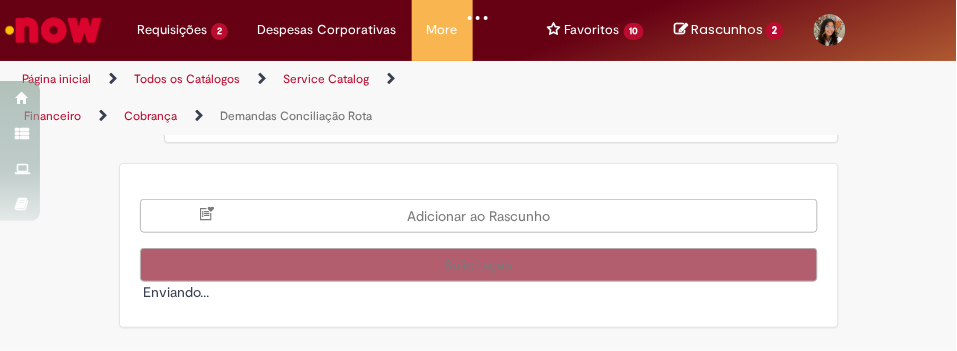 scroll, scrollTop: 2796, scrollLeft: 0, axis: vertical 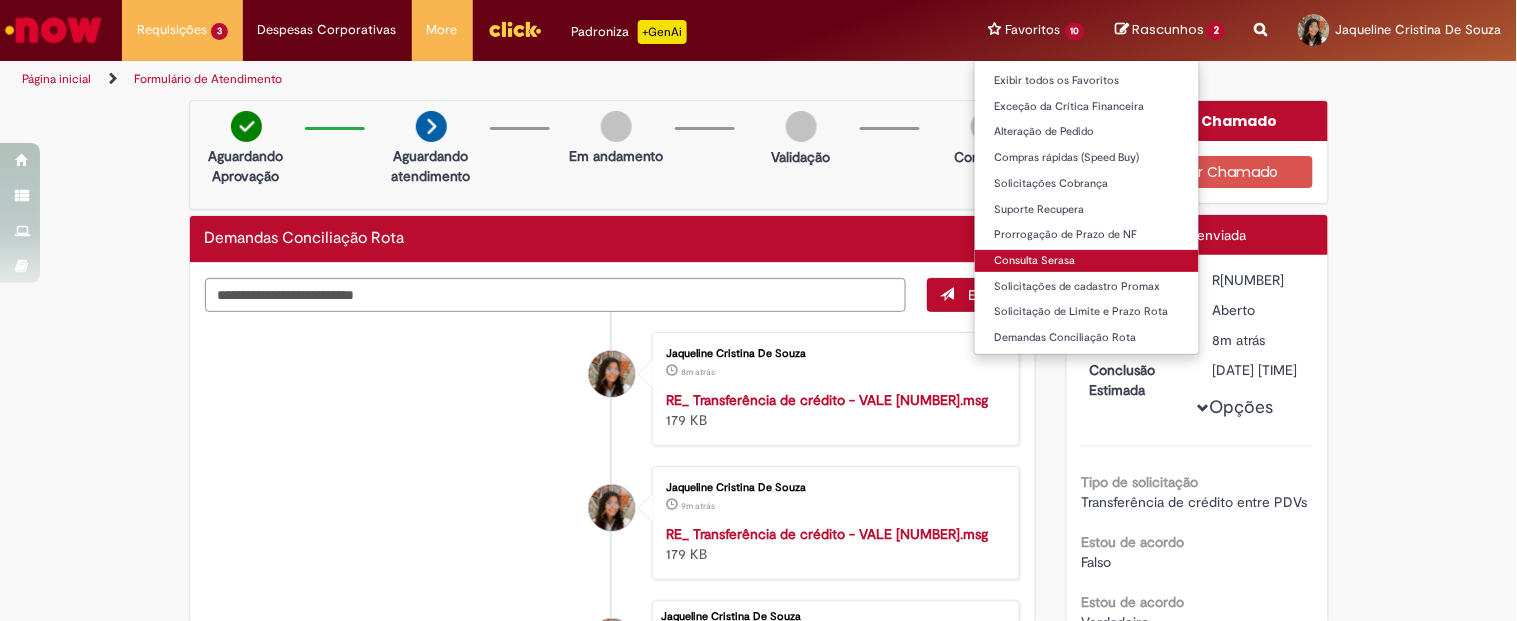 click on "Consulta Serasa" at bounding box center [1087, 261] 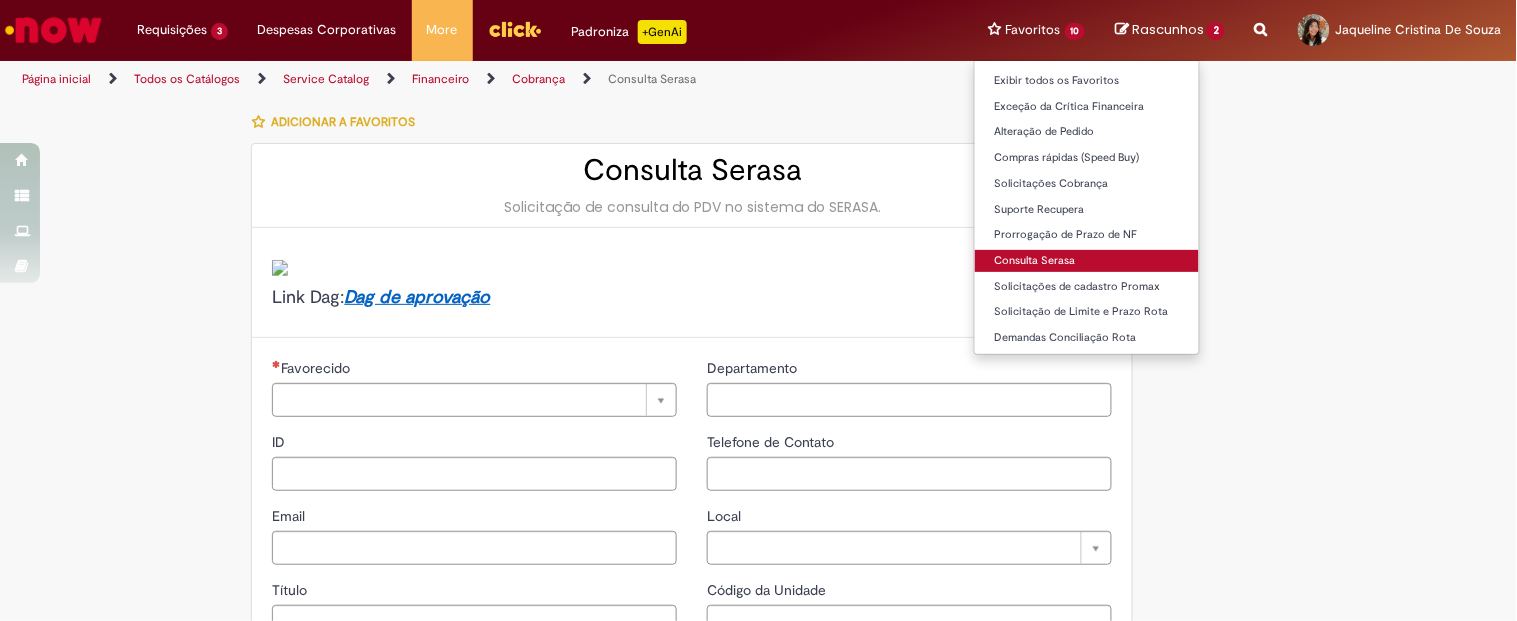 type on "********" 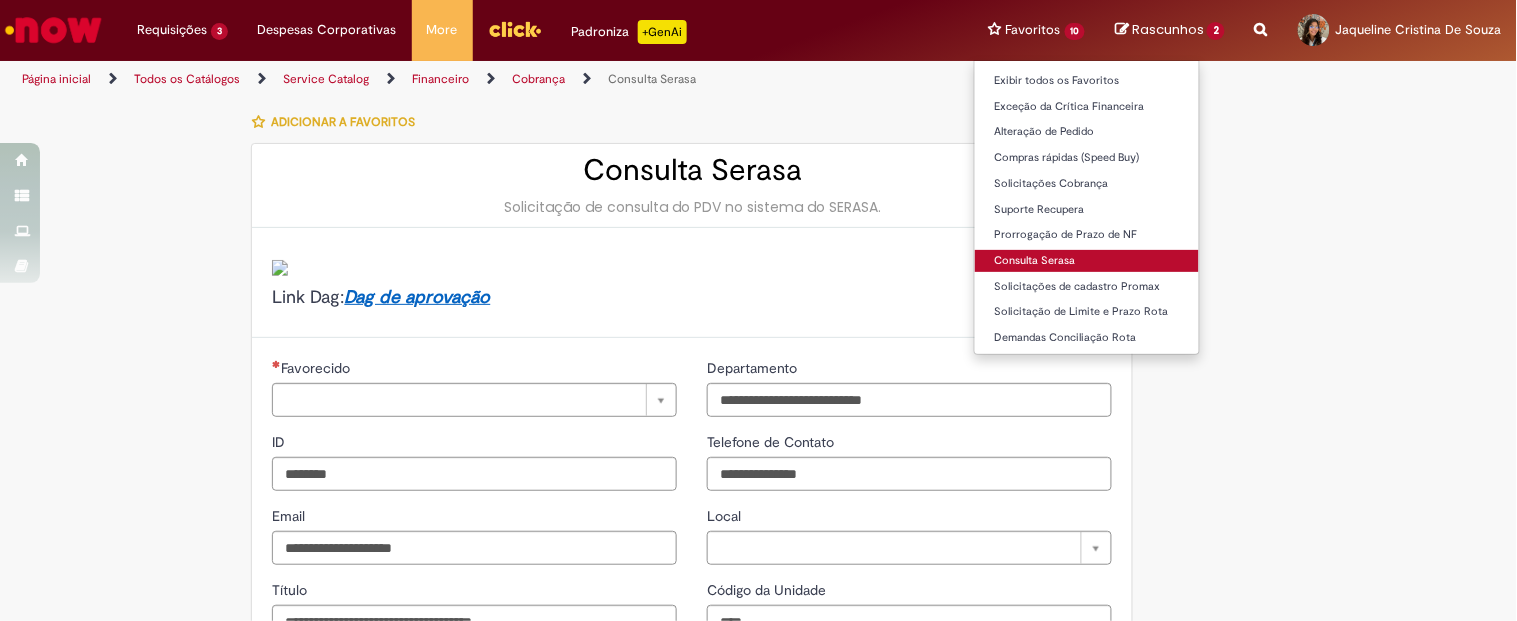 type on "**********" 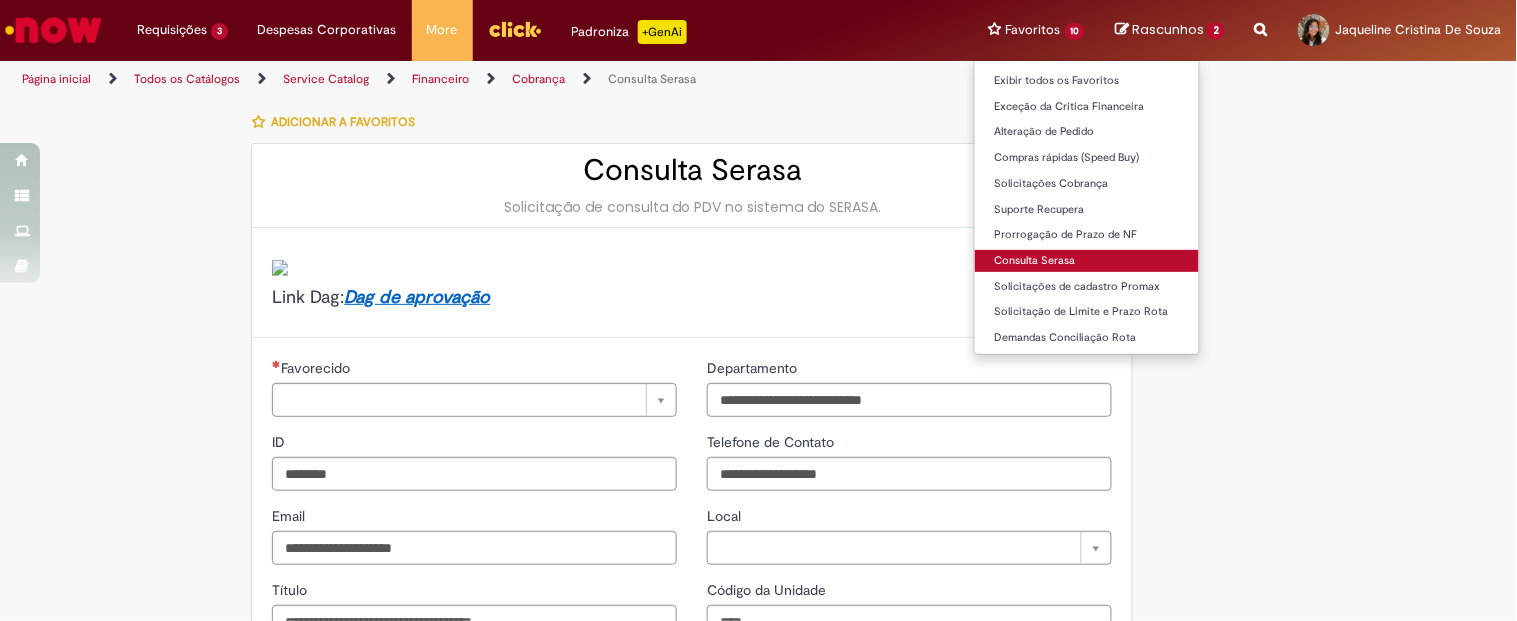 type on "**********" 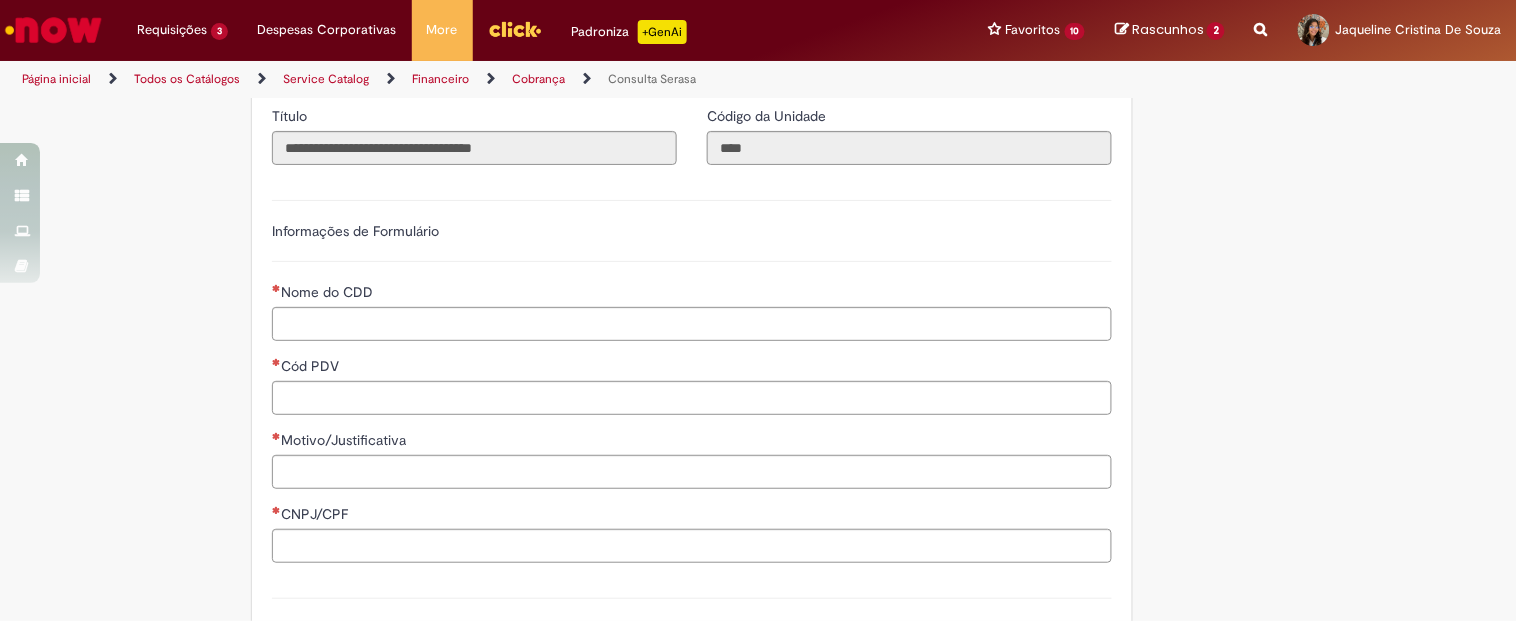 scroll, scrollTop: 477, scrollLeft: 0, axis: vertical 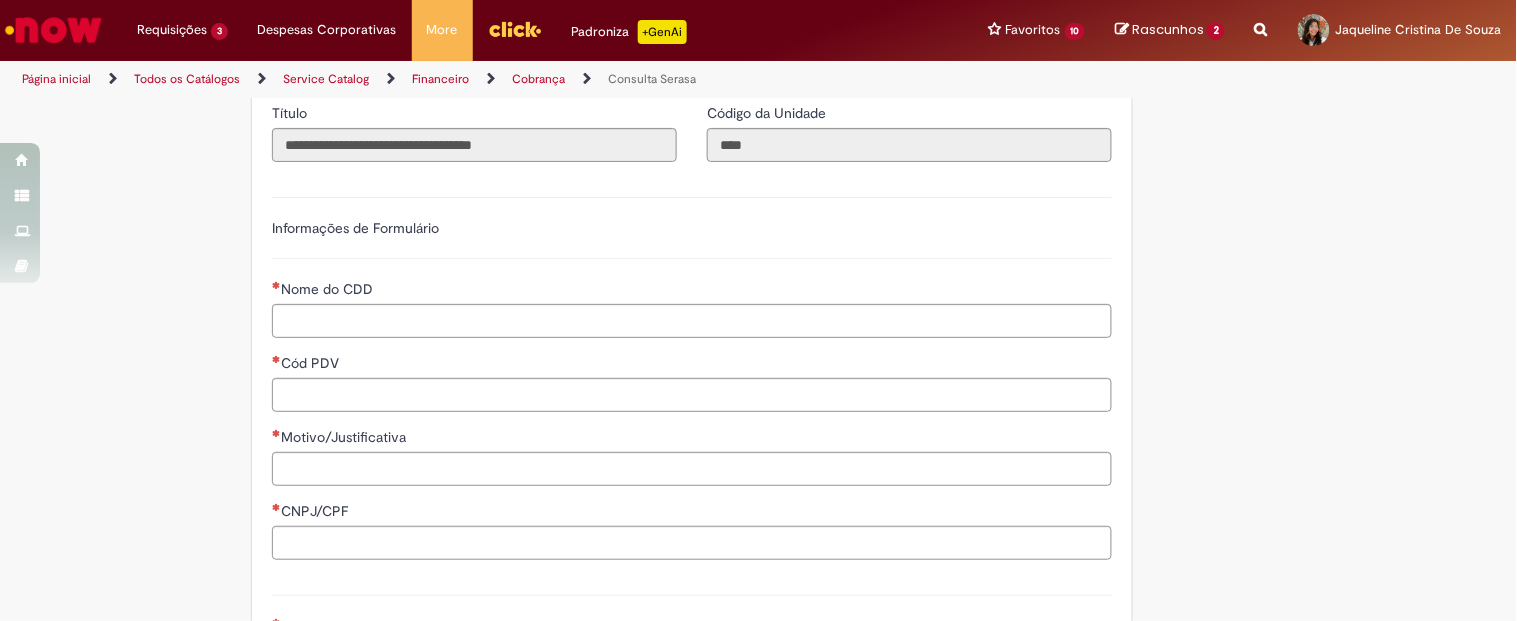 click on "Nome do CDD" at bounding box center [692, 291] 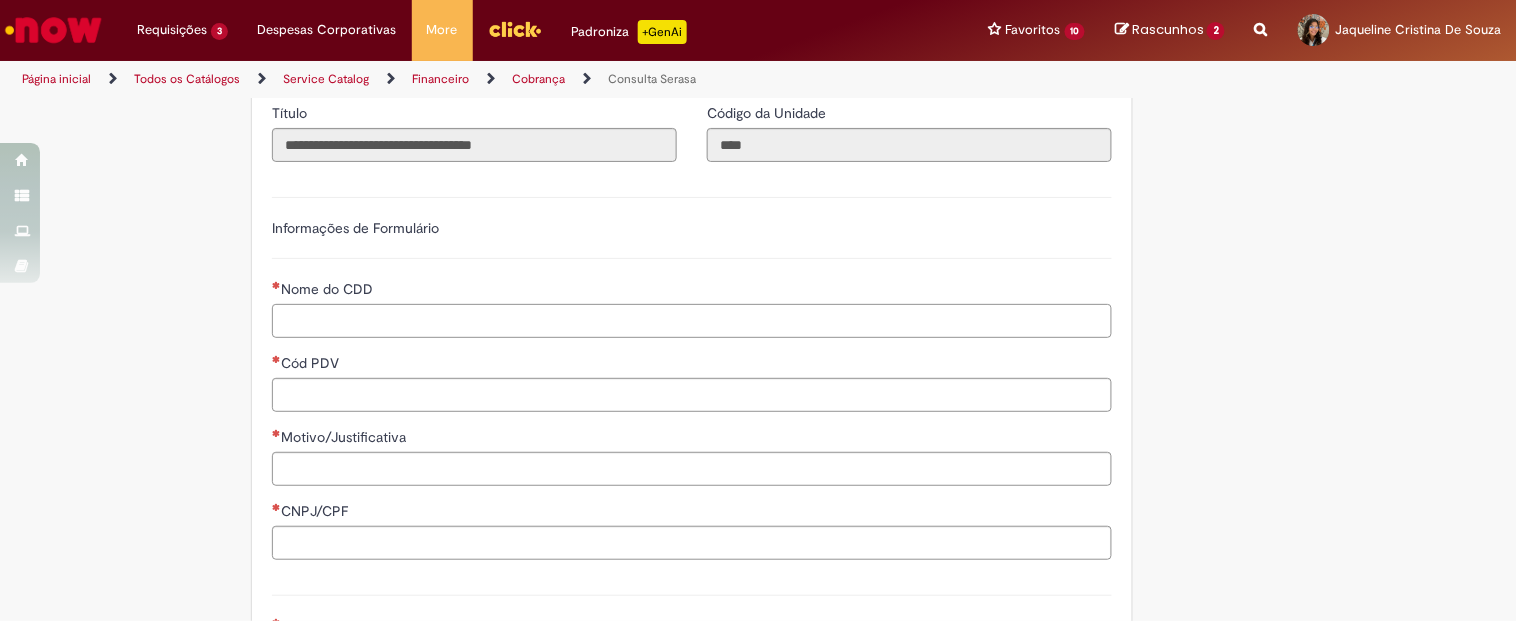 click on "Nome do CDD" at bounding box center [692, 321] 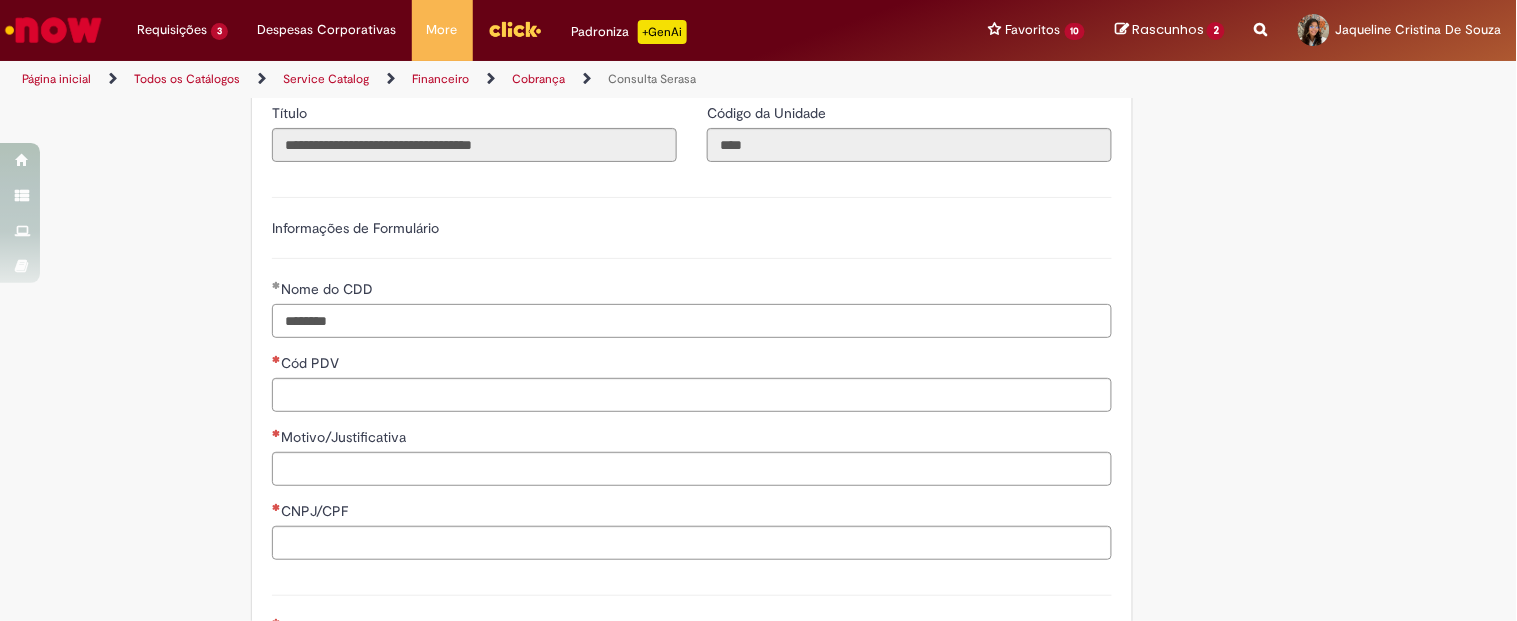 type on "********" 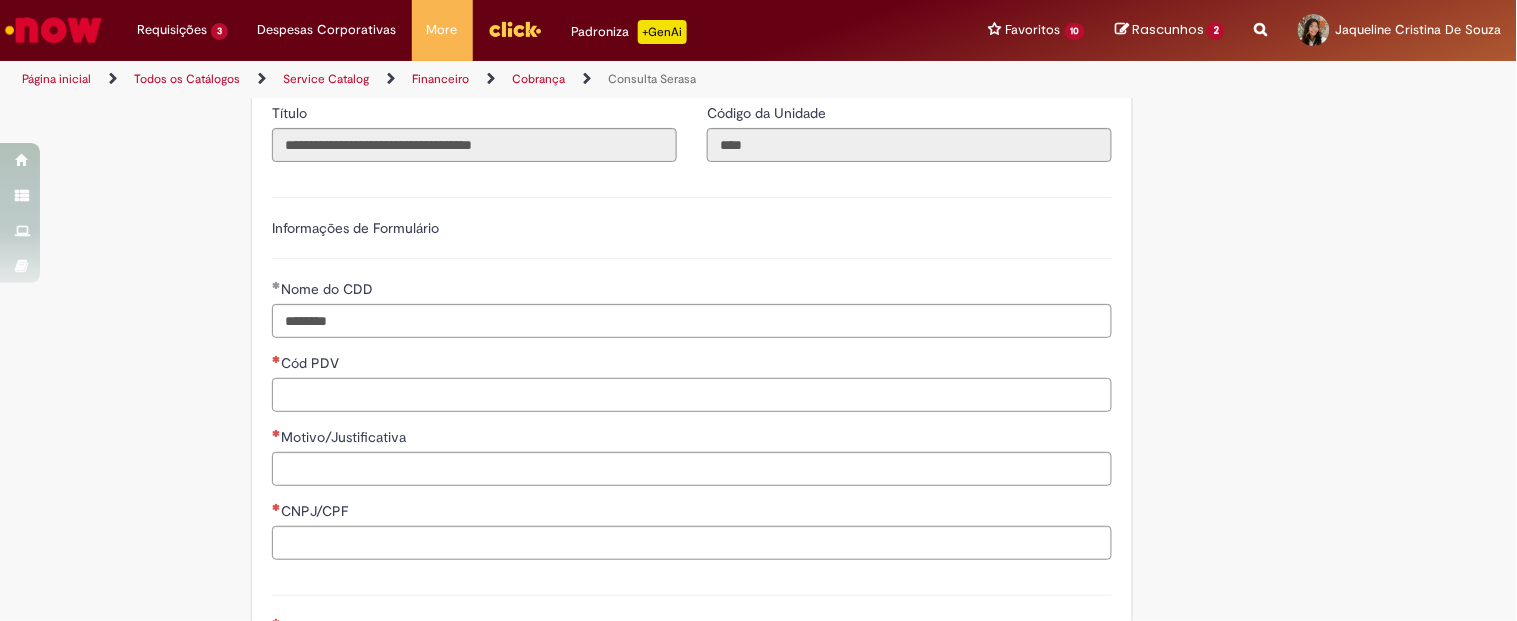 click on "Cód PDV" at bounding box center [692, 395] 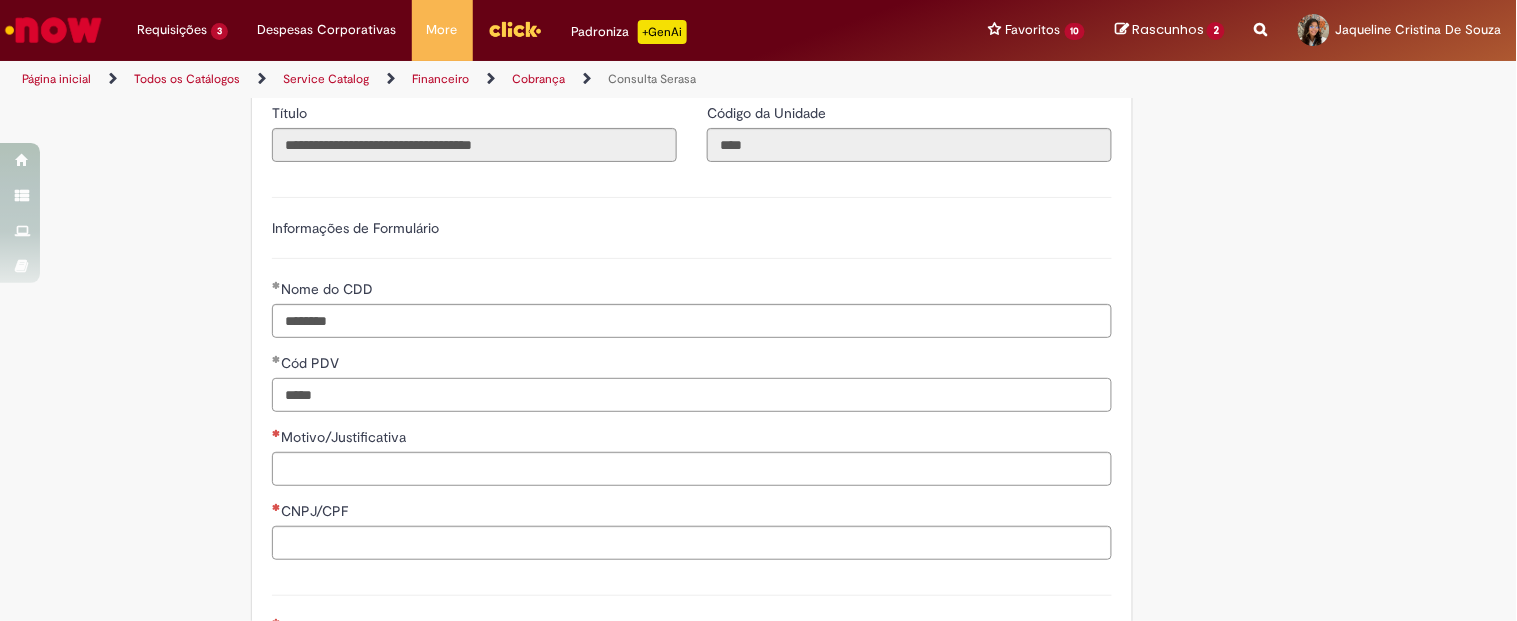 type on "*****" 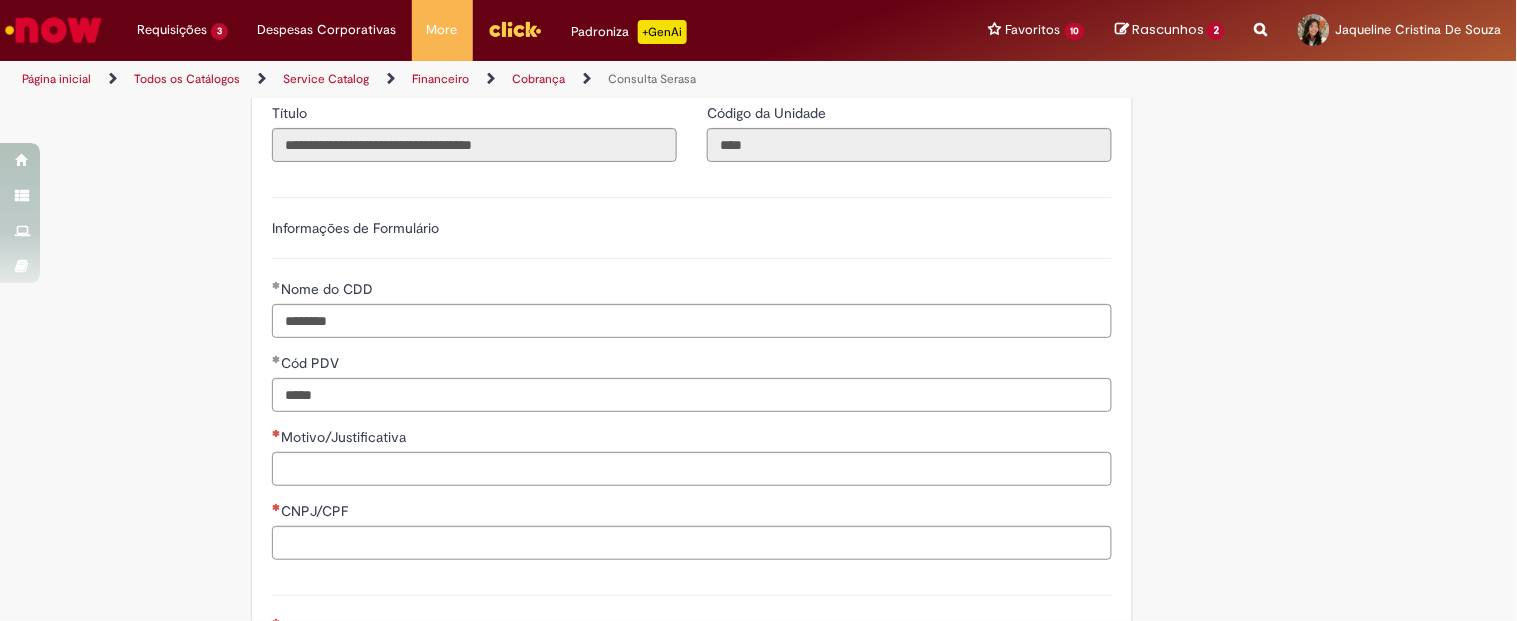 click on "Motivo/Justificativa" at bounding box center [692, 439] 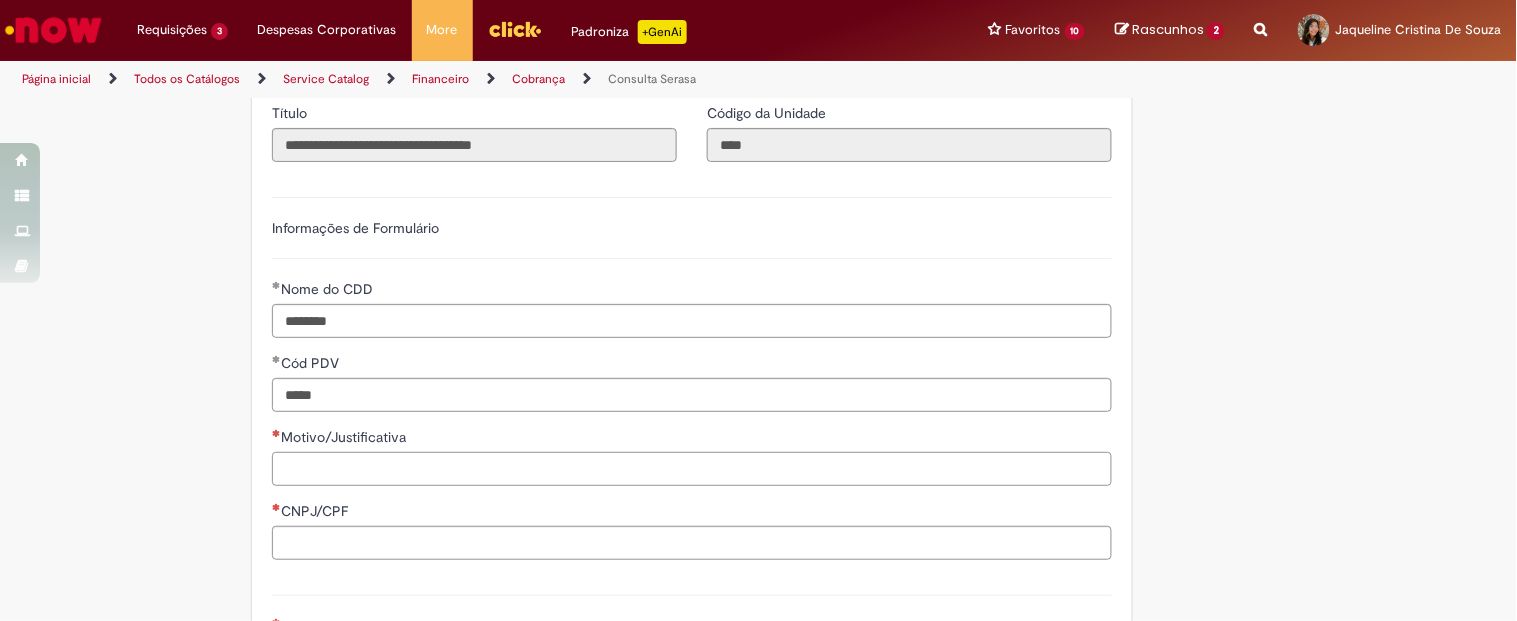 click on "Motivo/Justificativa" at bounding box center (692, 469) 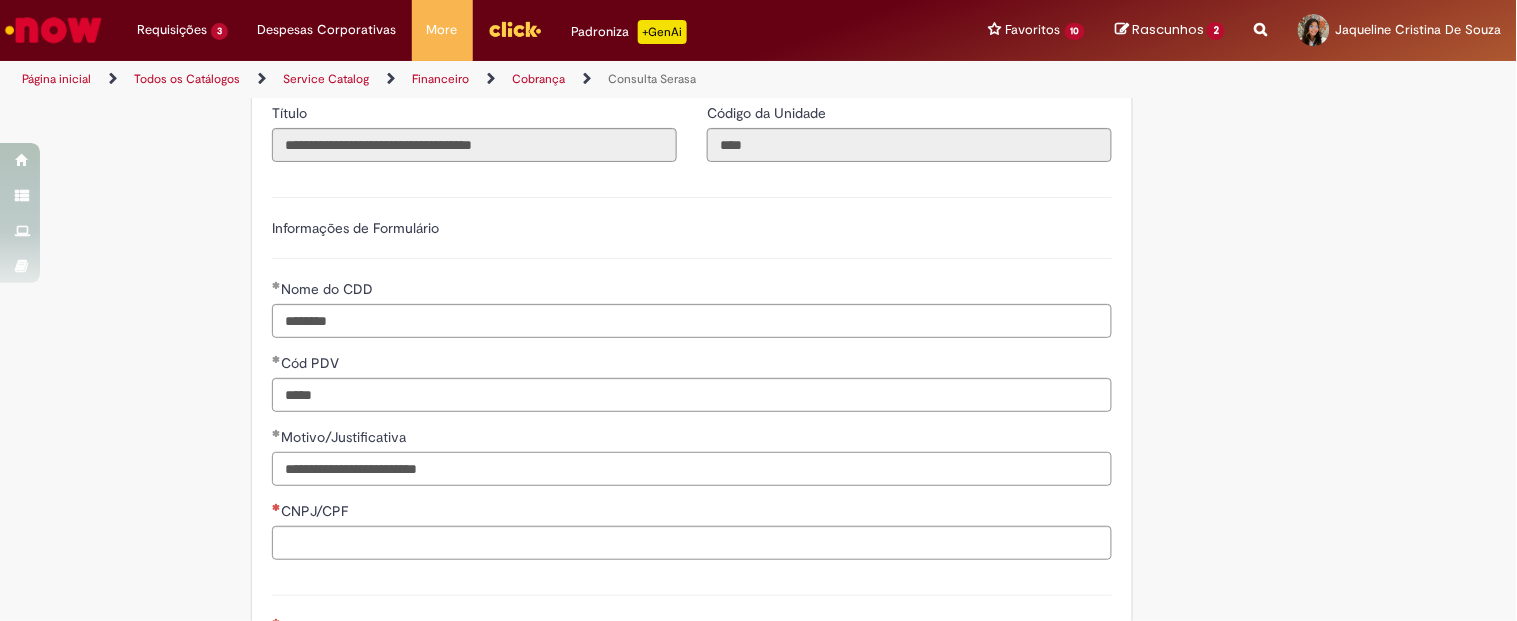 type on "**********" 